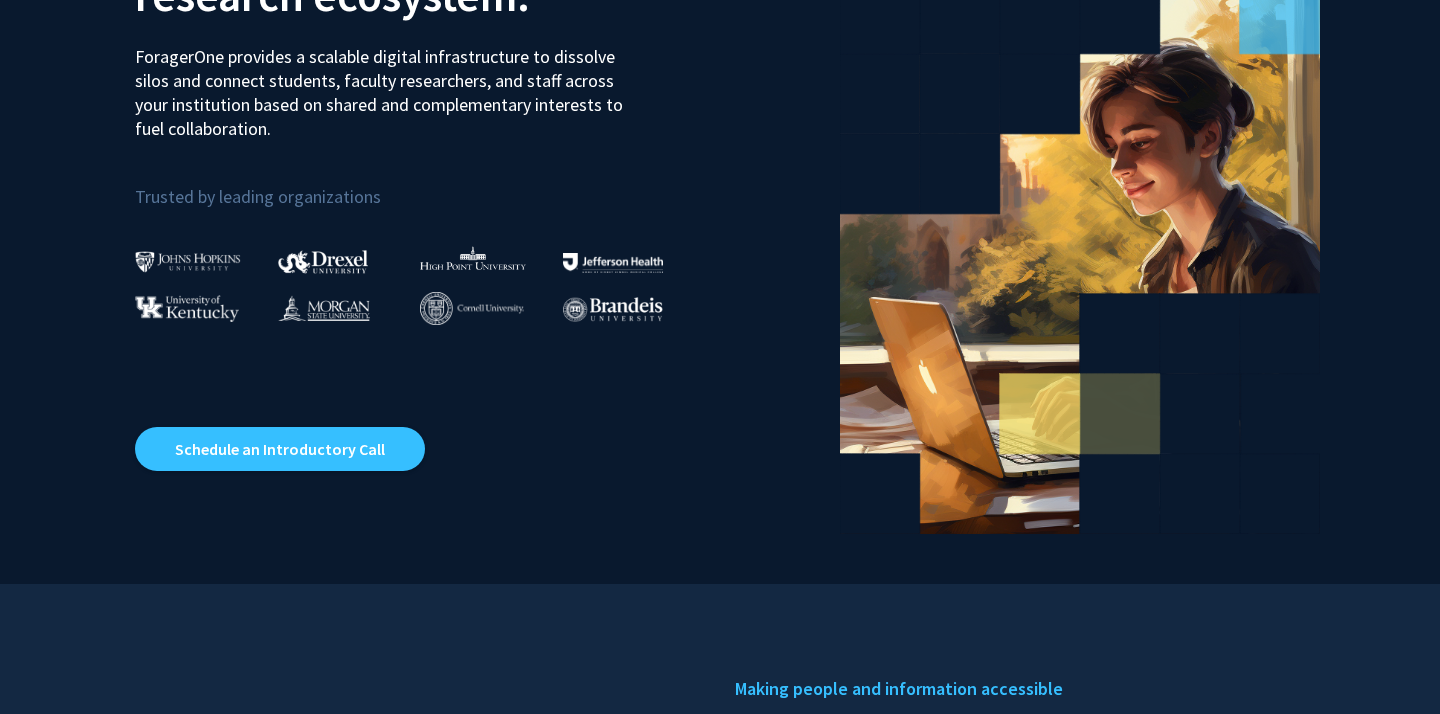 scroll, scrollTop: 0, scrollLeft: 0, axis: both 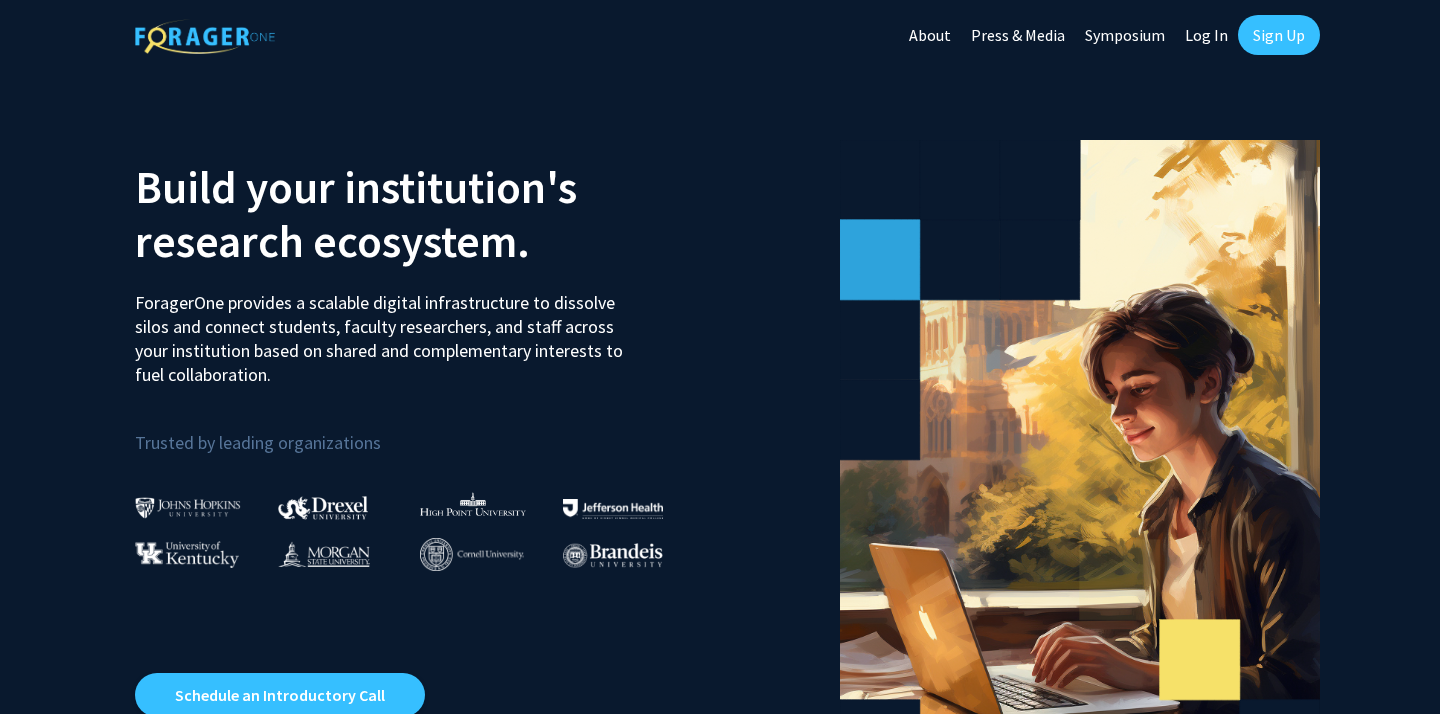 click on "Log In" 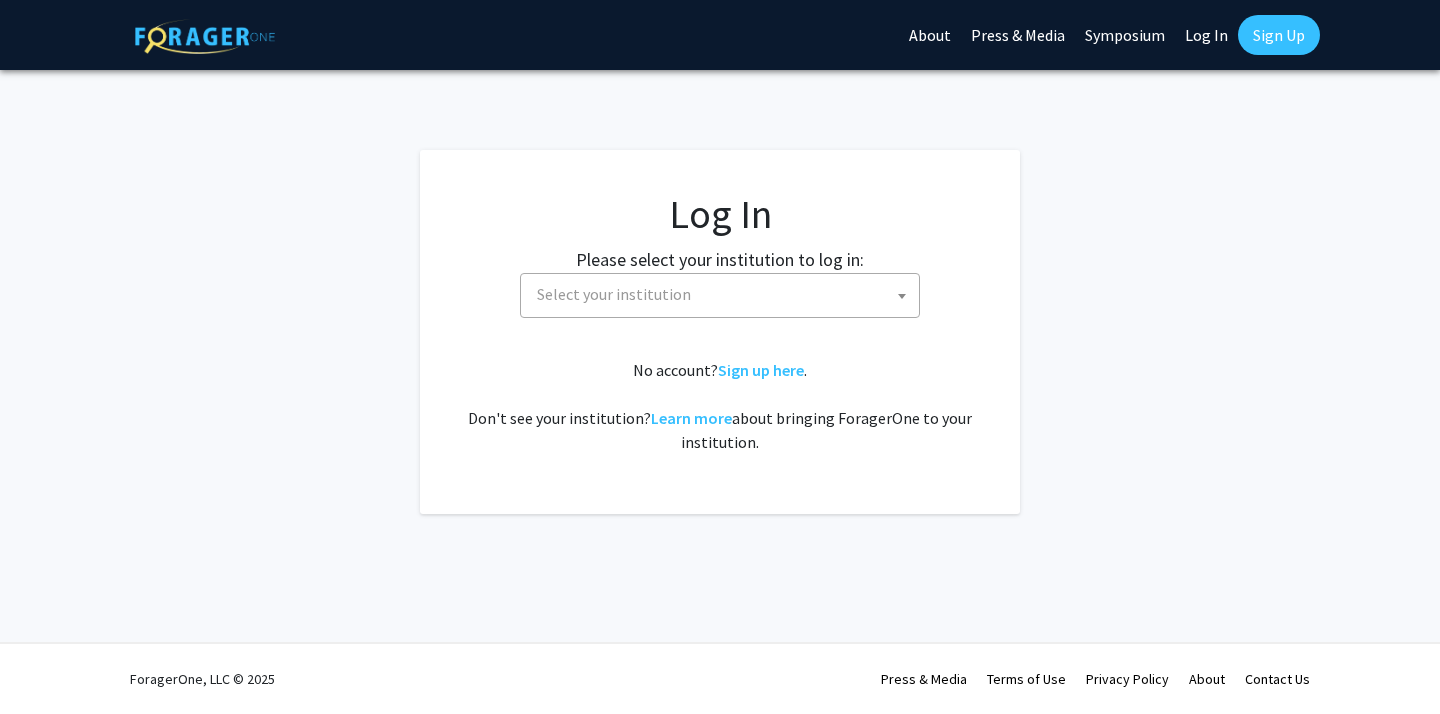 click on "Select your institution" at bounding box center (724, 294) 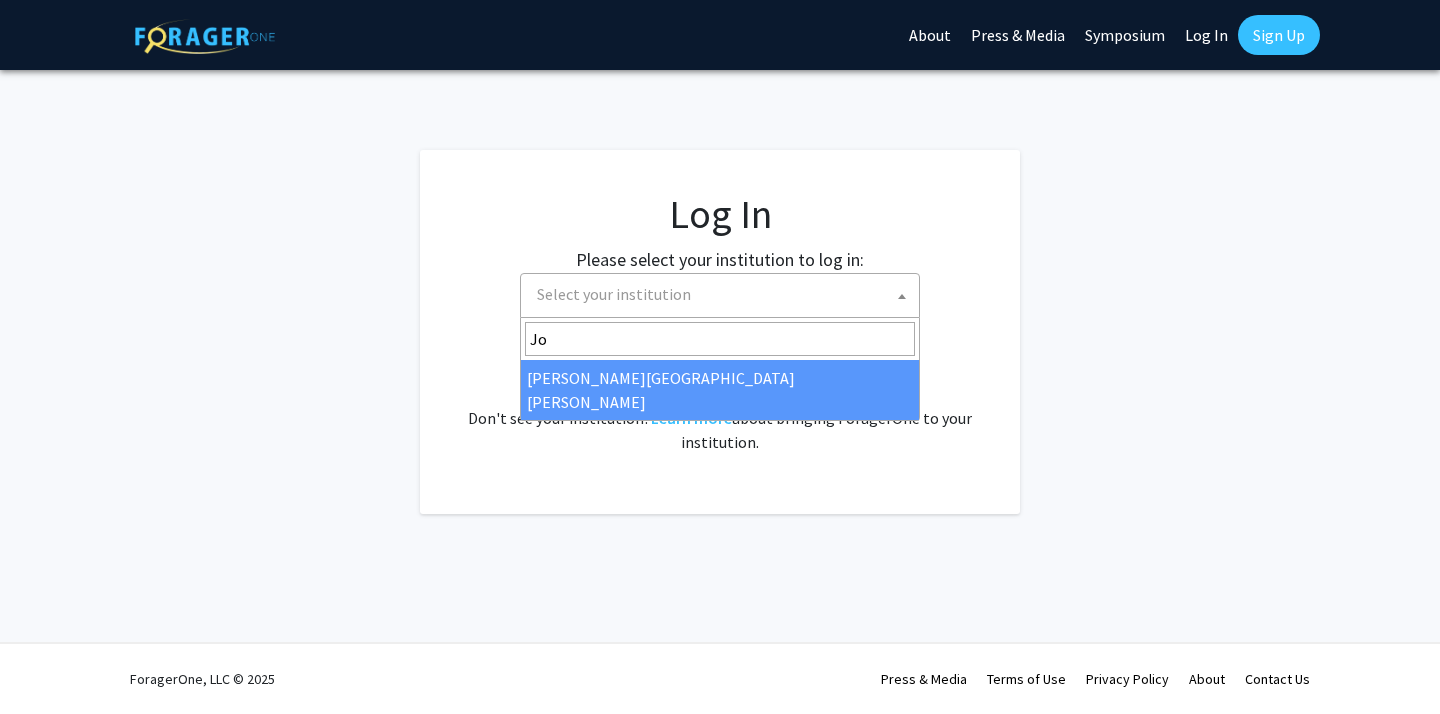 type on "Jo" 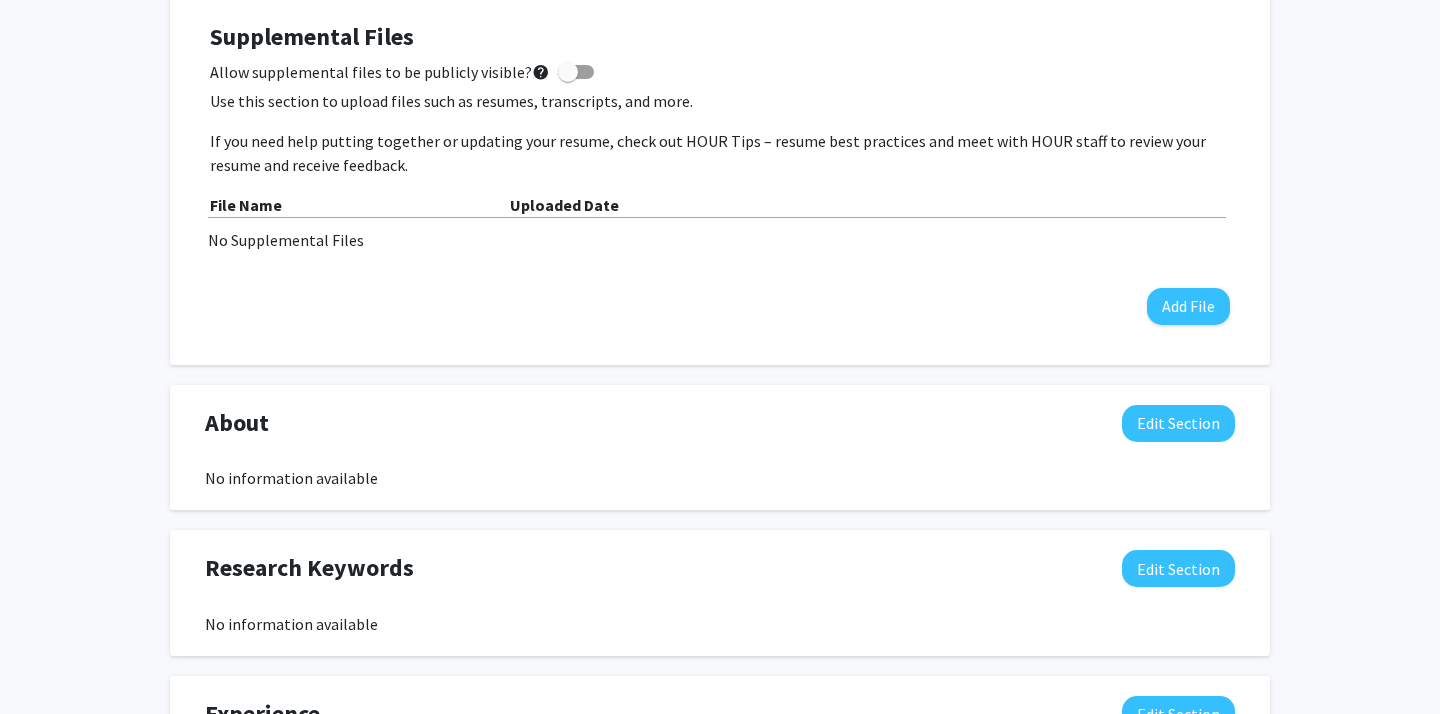 scroll, scrollTop: 0, scrollLeft: 0, axis: both 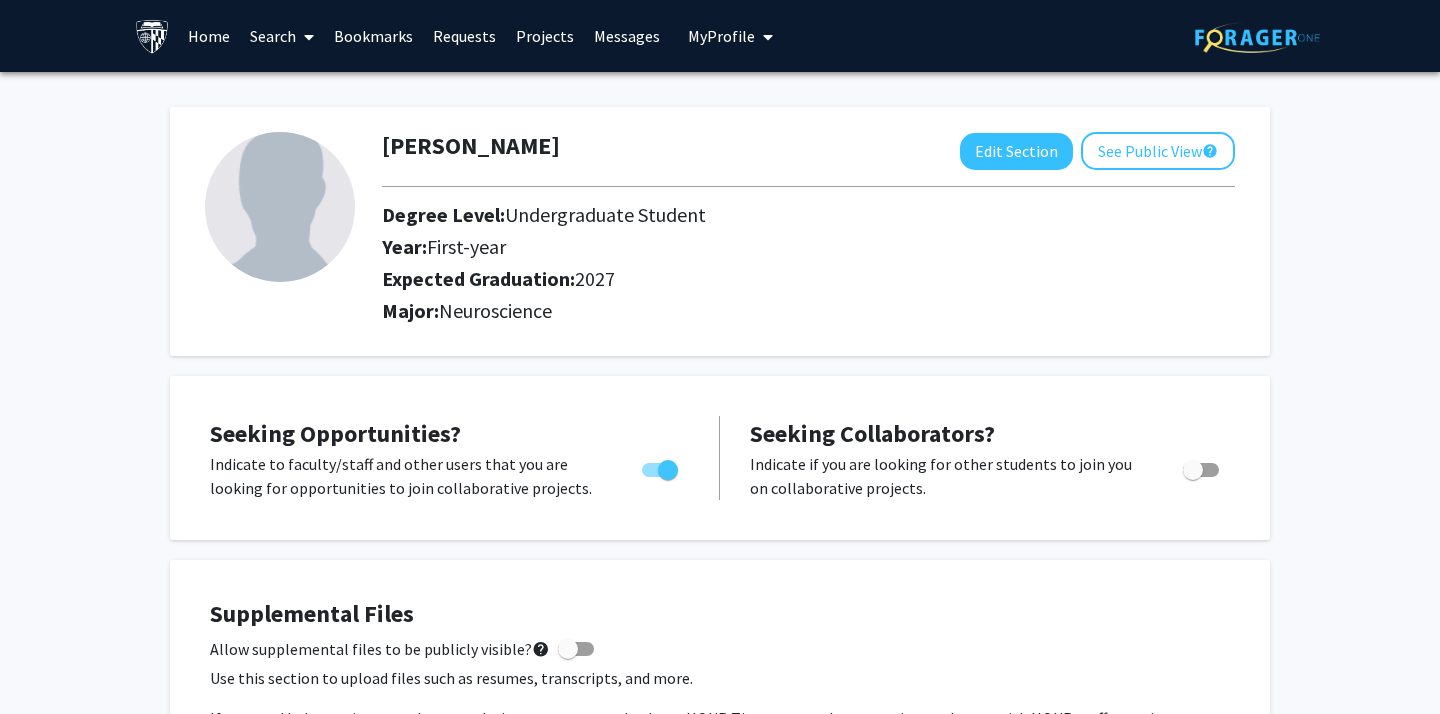 click on "Home" at bounding box center (209, 36) 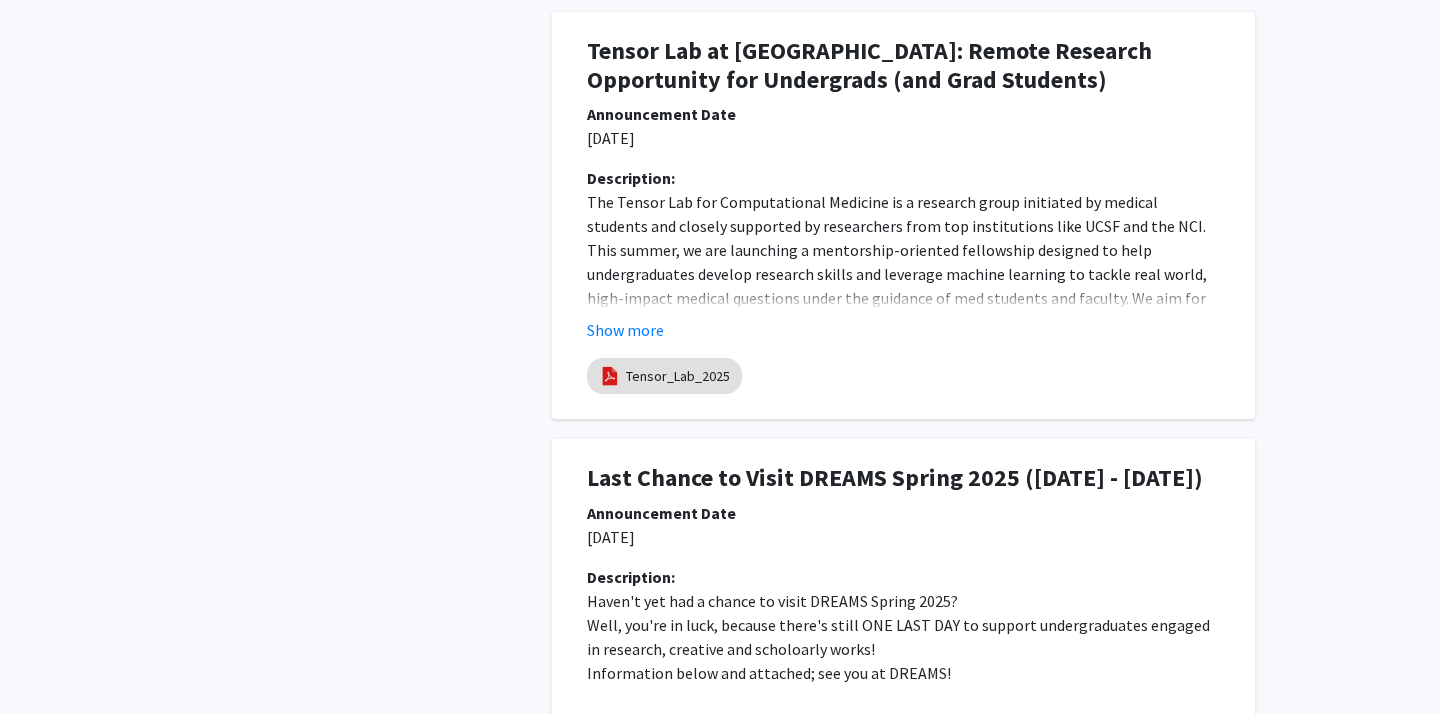 scroll, scrollTop: 0, scrollLeft: 0, axis: both 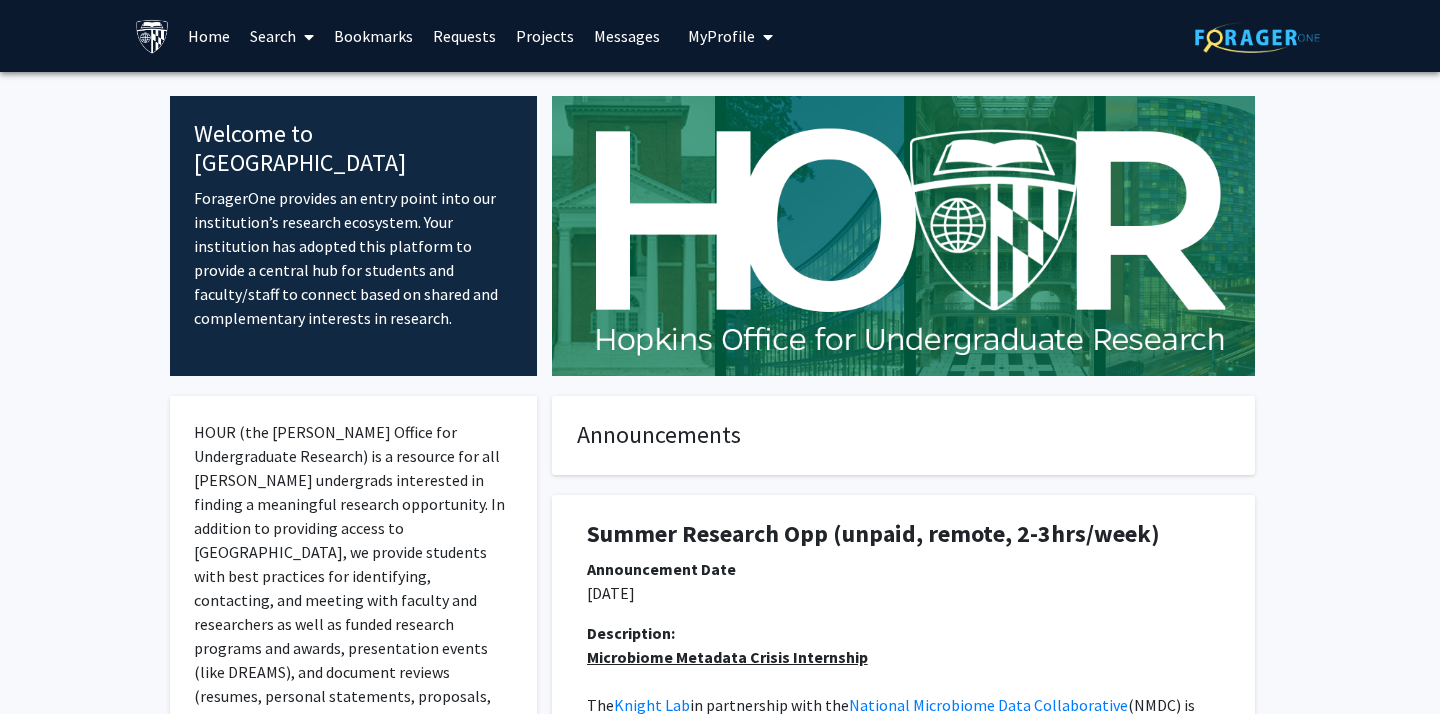 click on "Search" at bounding box center (282, 36) 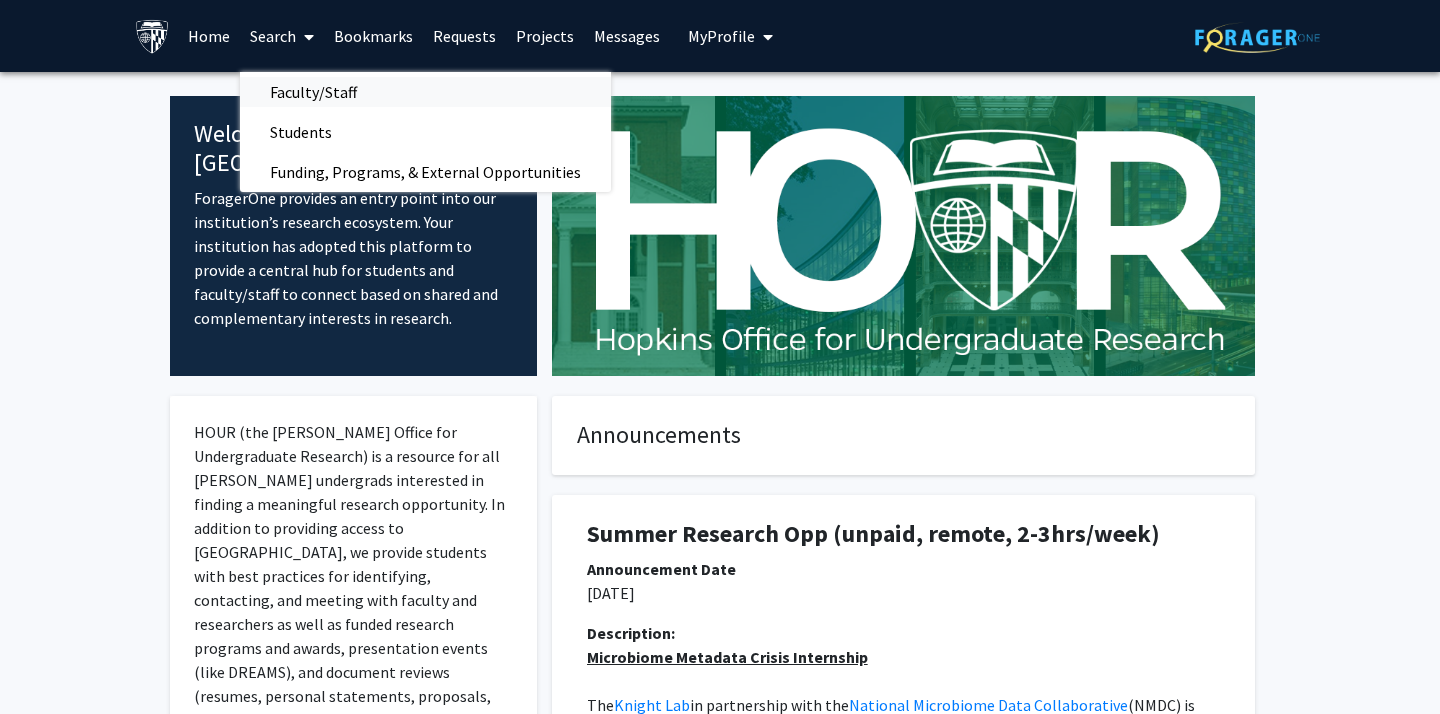 click on "Faculty/Staff" at bounding box center (313, 92) 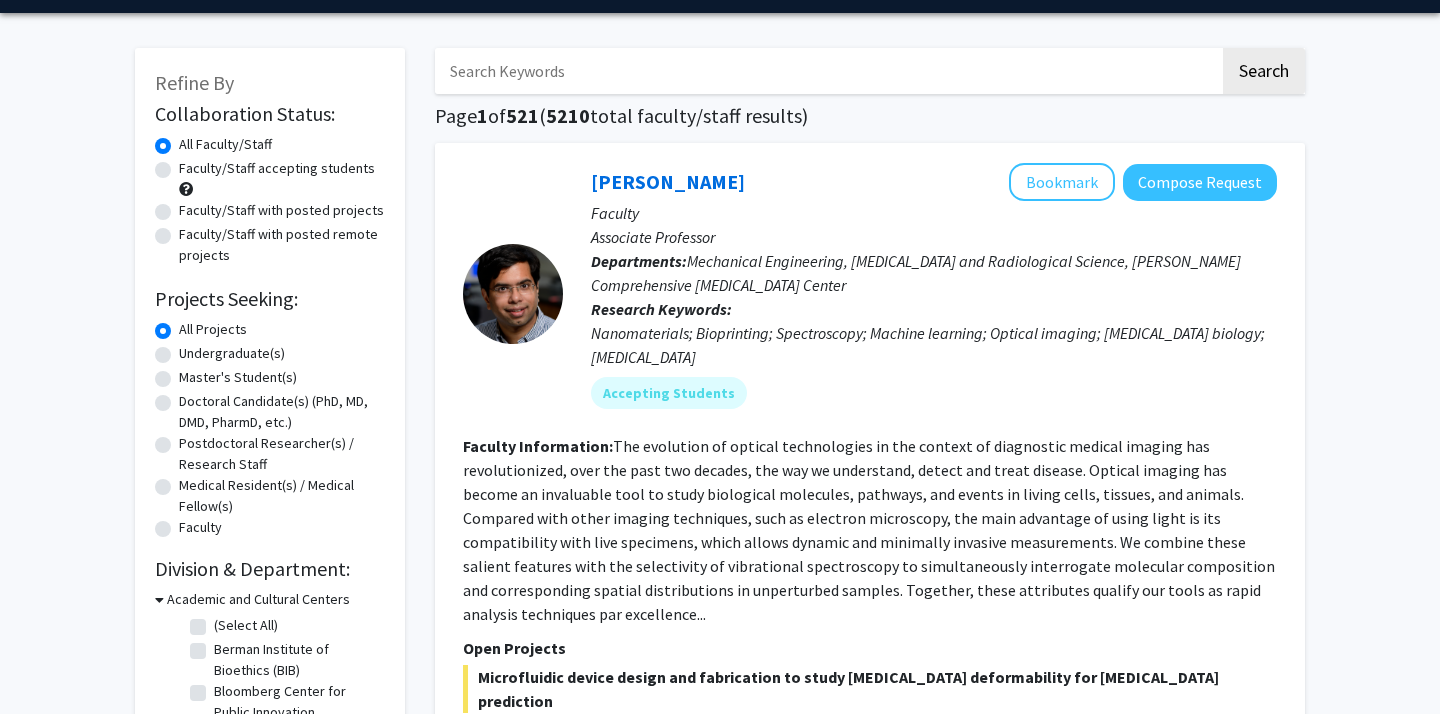 scroll, scrollTop: 60, scrollLeft: 0, axis: vertical 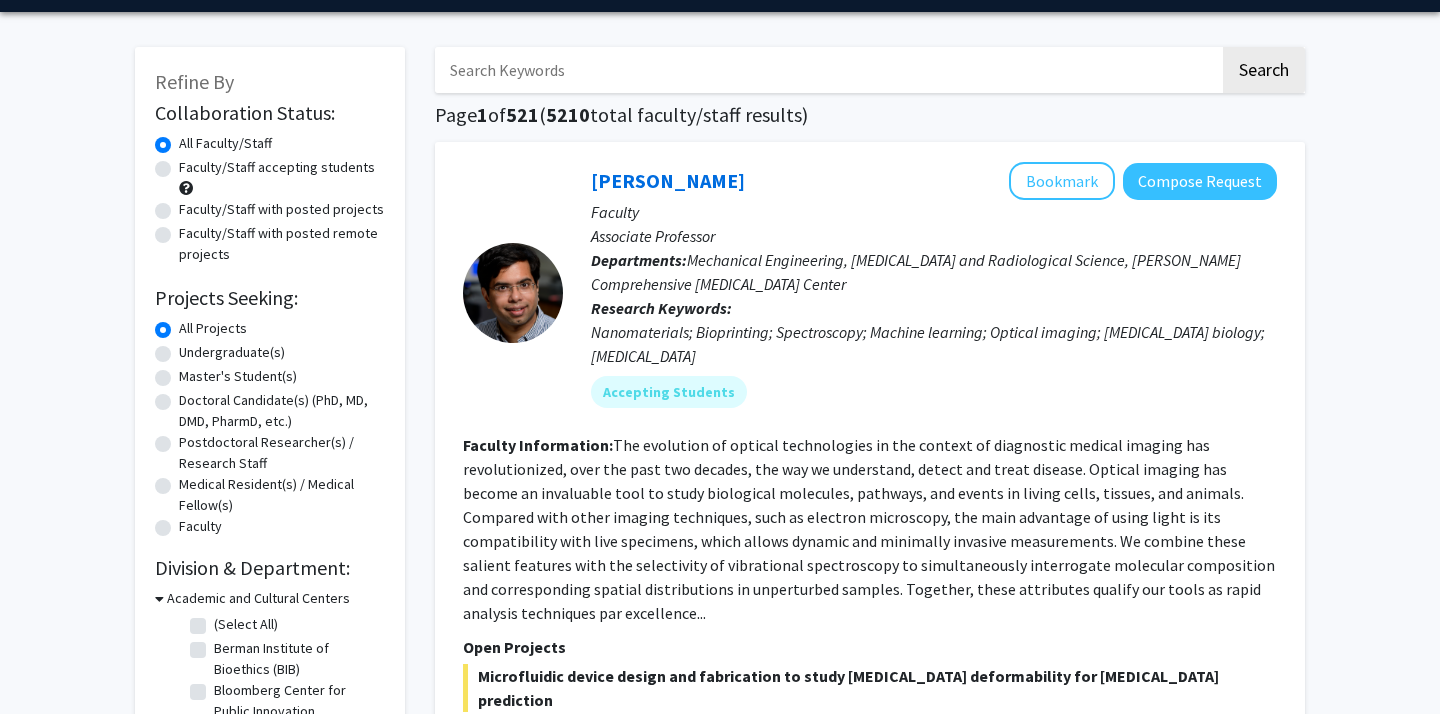 click on "Undergraduate(s)" 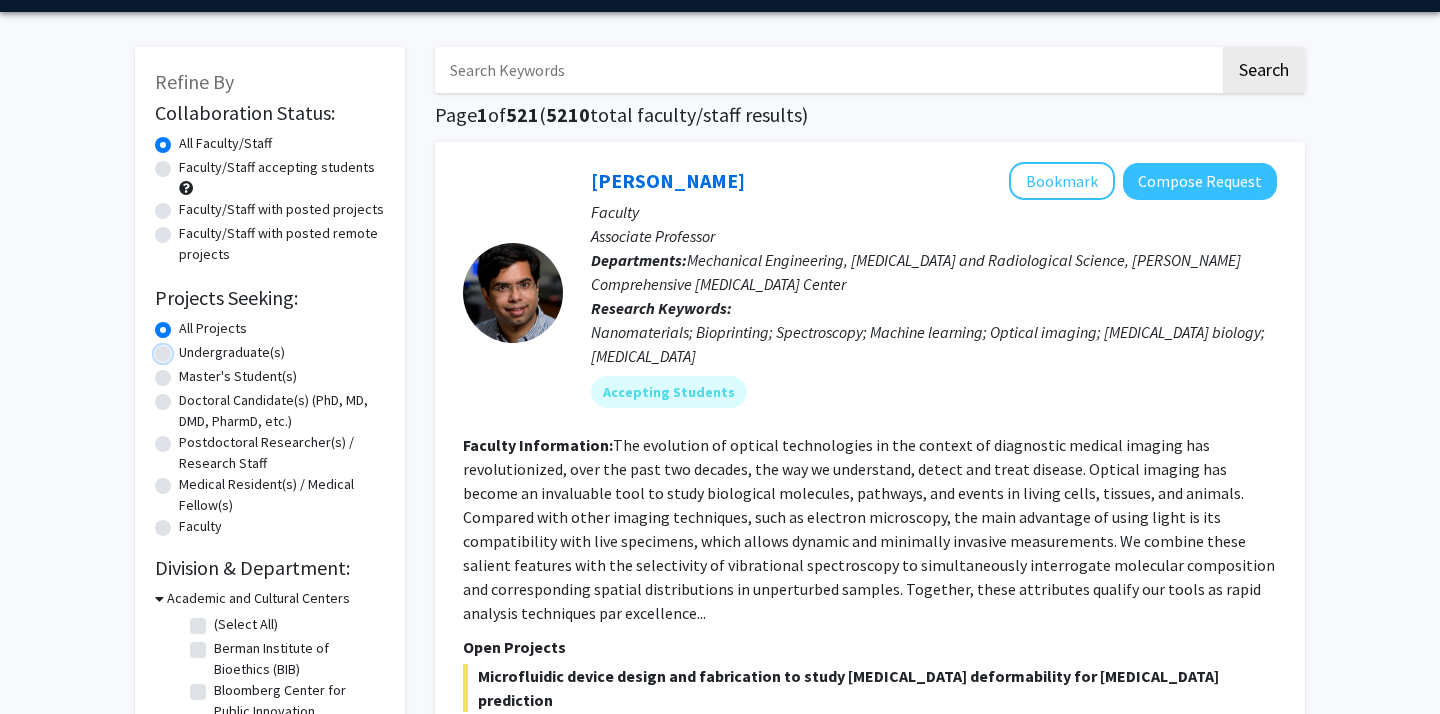 click on "Undergraduate(s)" at bounding box center [185, 348] 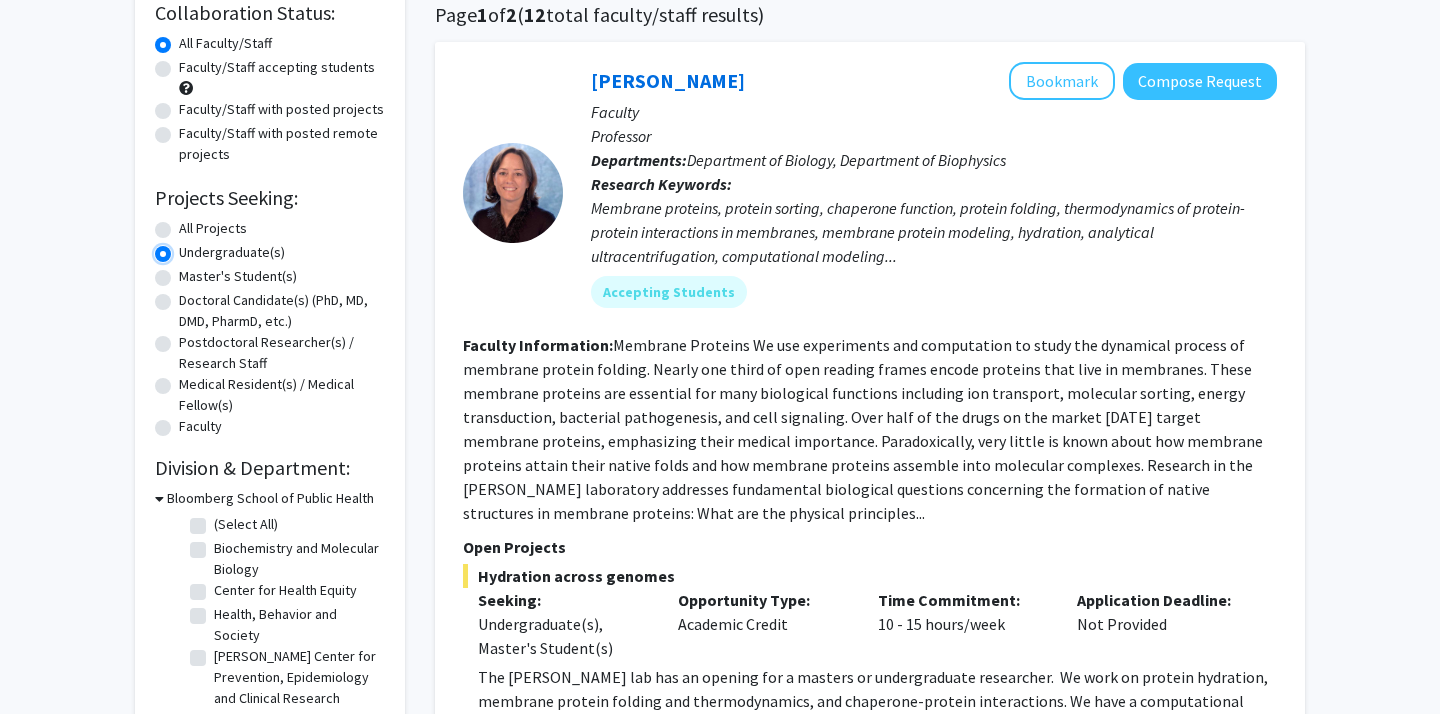 scroll, scrollTop: 164, scrollLeft: 0, axis: vertical 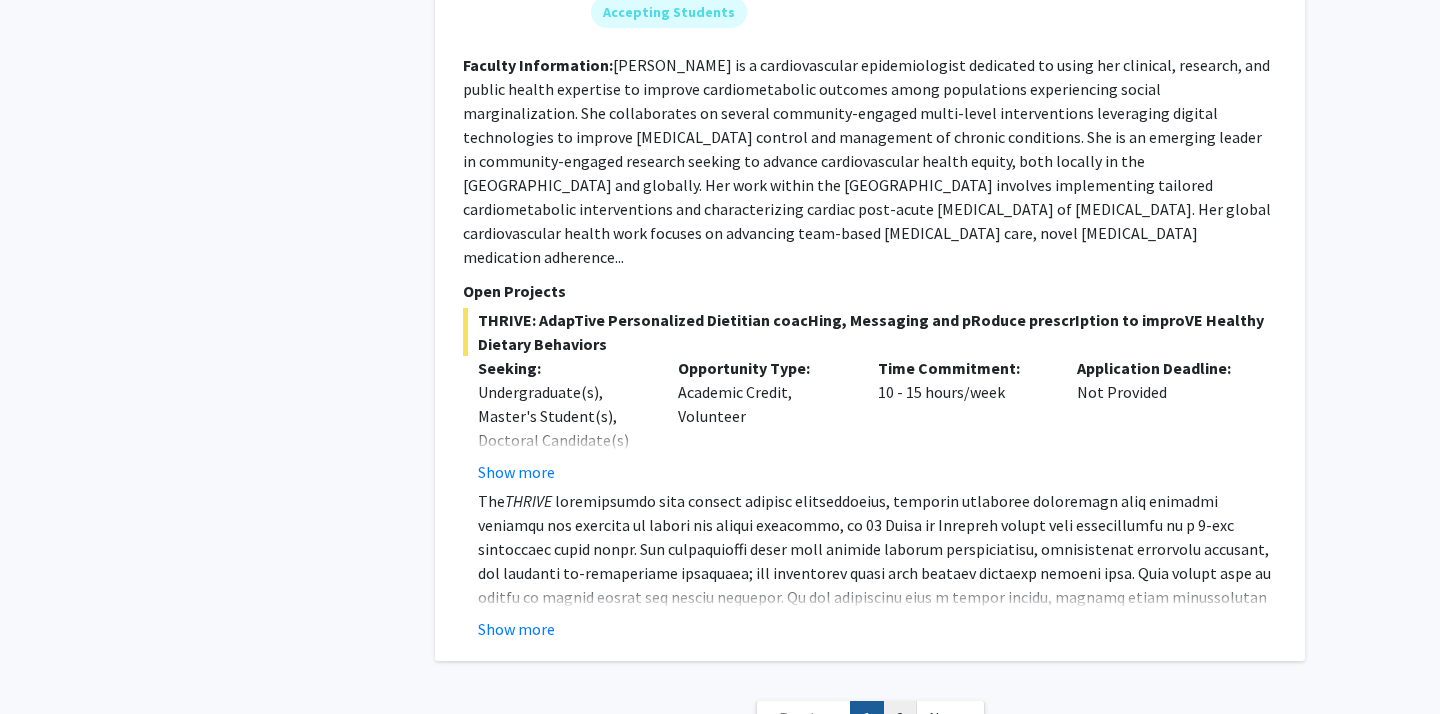 click on "2" 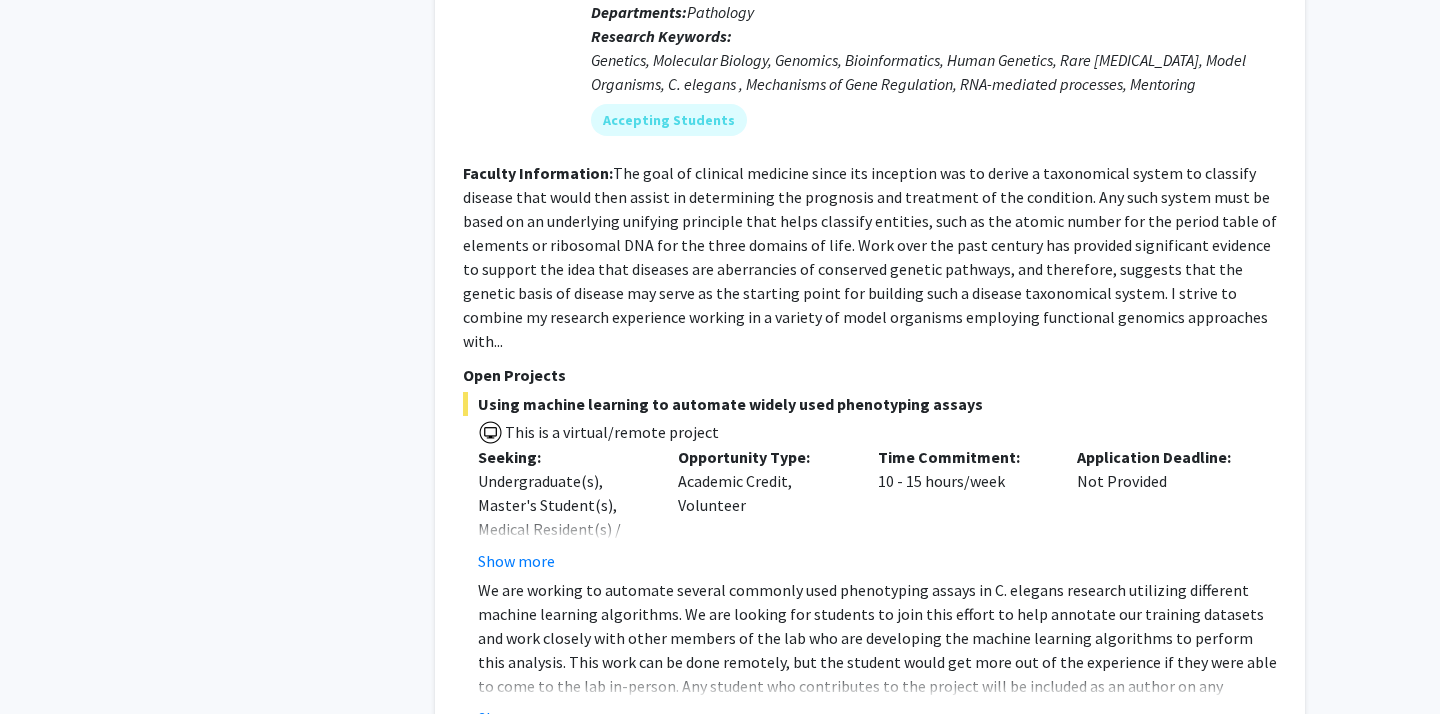 scroll, scrollTop: 1284, scrollLeft: 0, axis: vertical 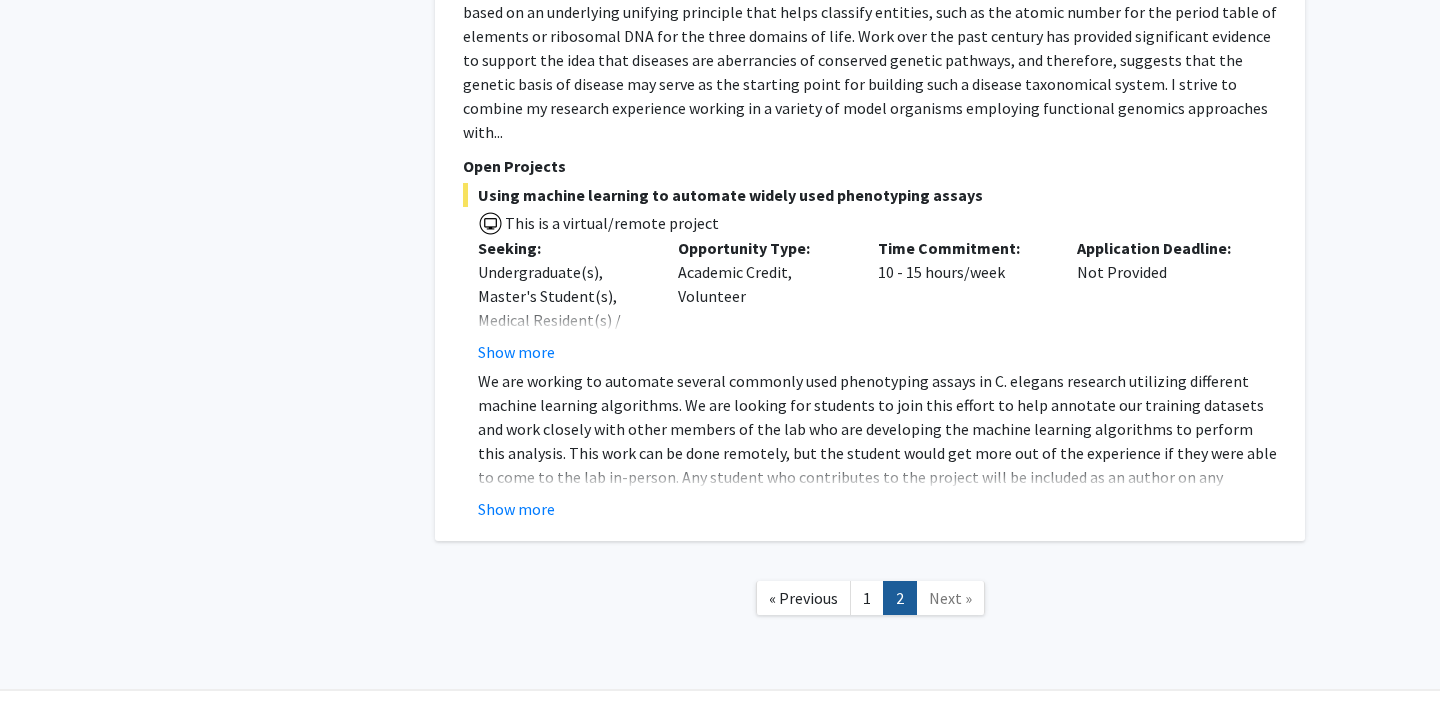 click on "Next »" 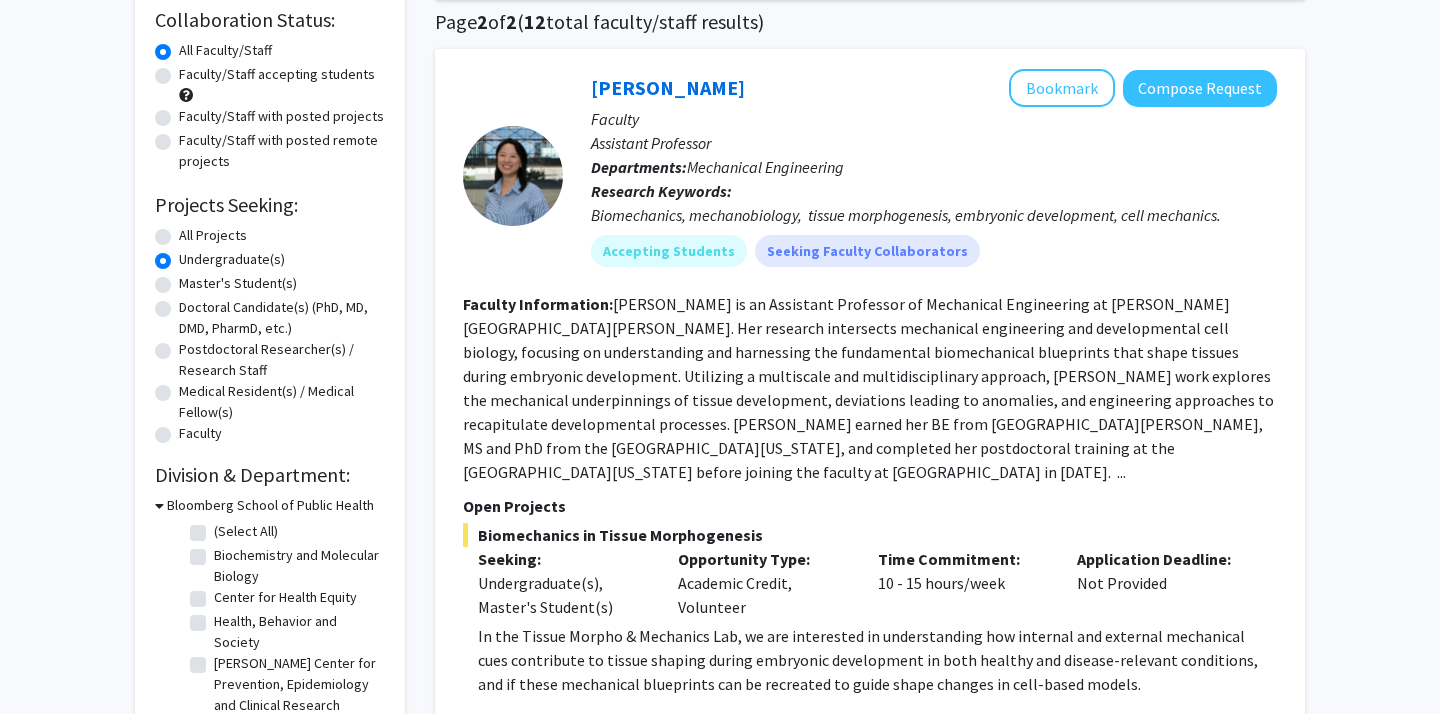 scroll, scrollTop: 212, scrollLeft: 0, axis: vertical 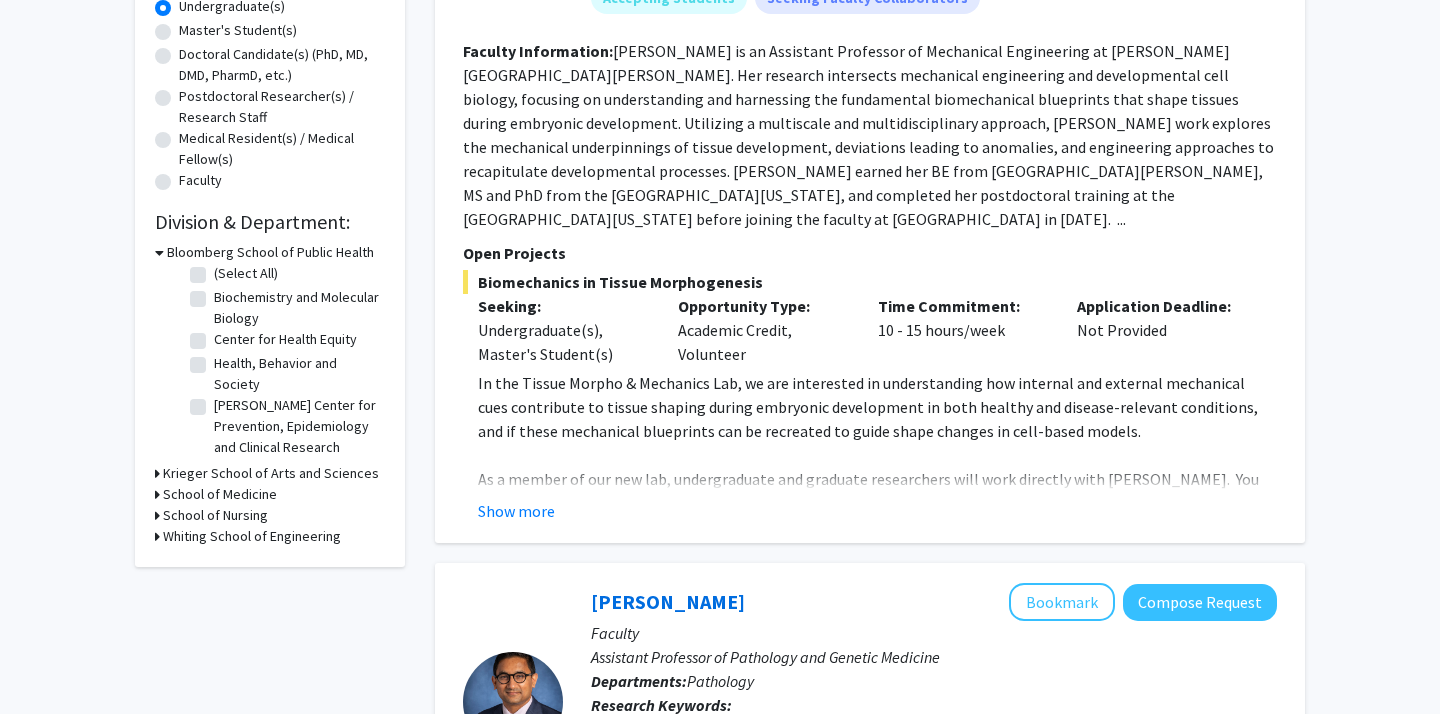 click on "Krieger School of Arts and Sciences" at bounding box center [271, 473] 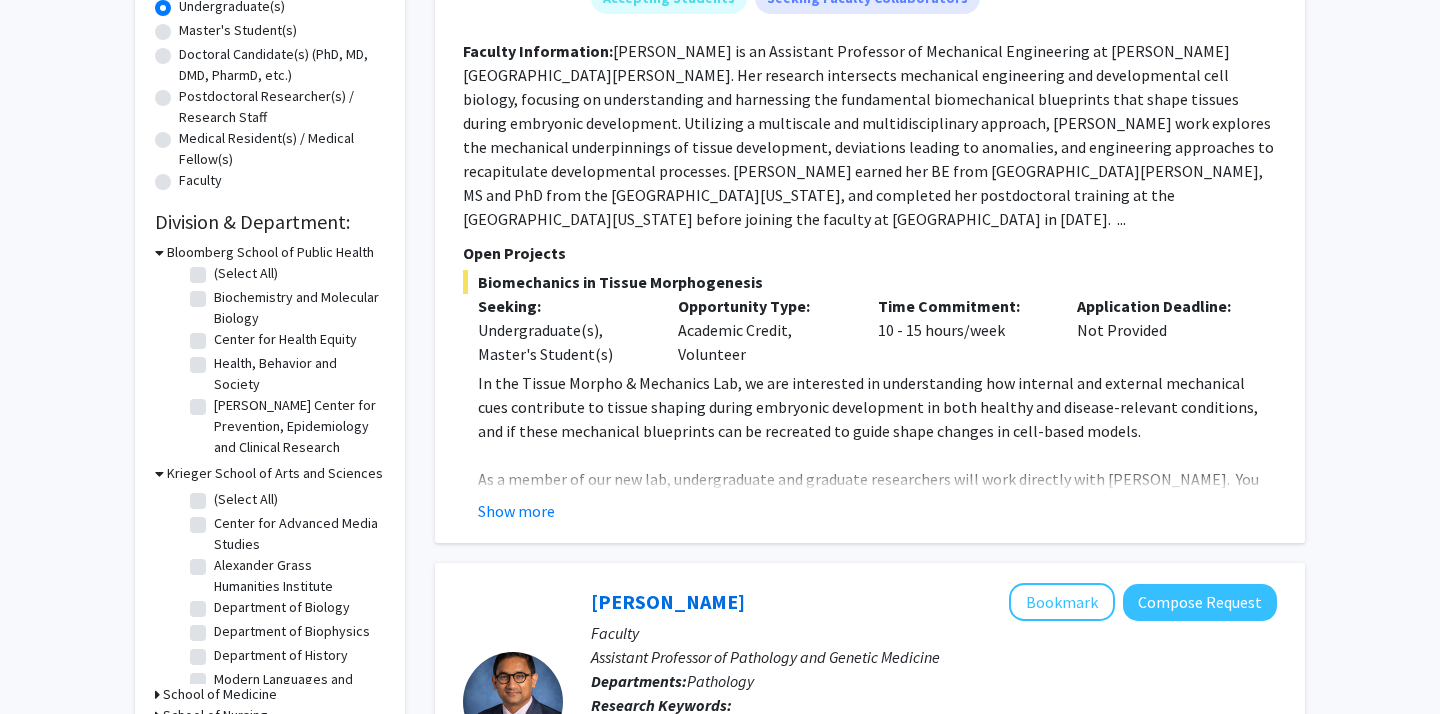 scroll, scrollTop: 95, scrollLeft: 0, axis: vertical 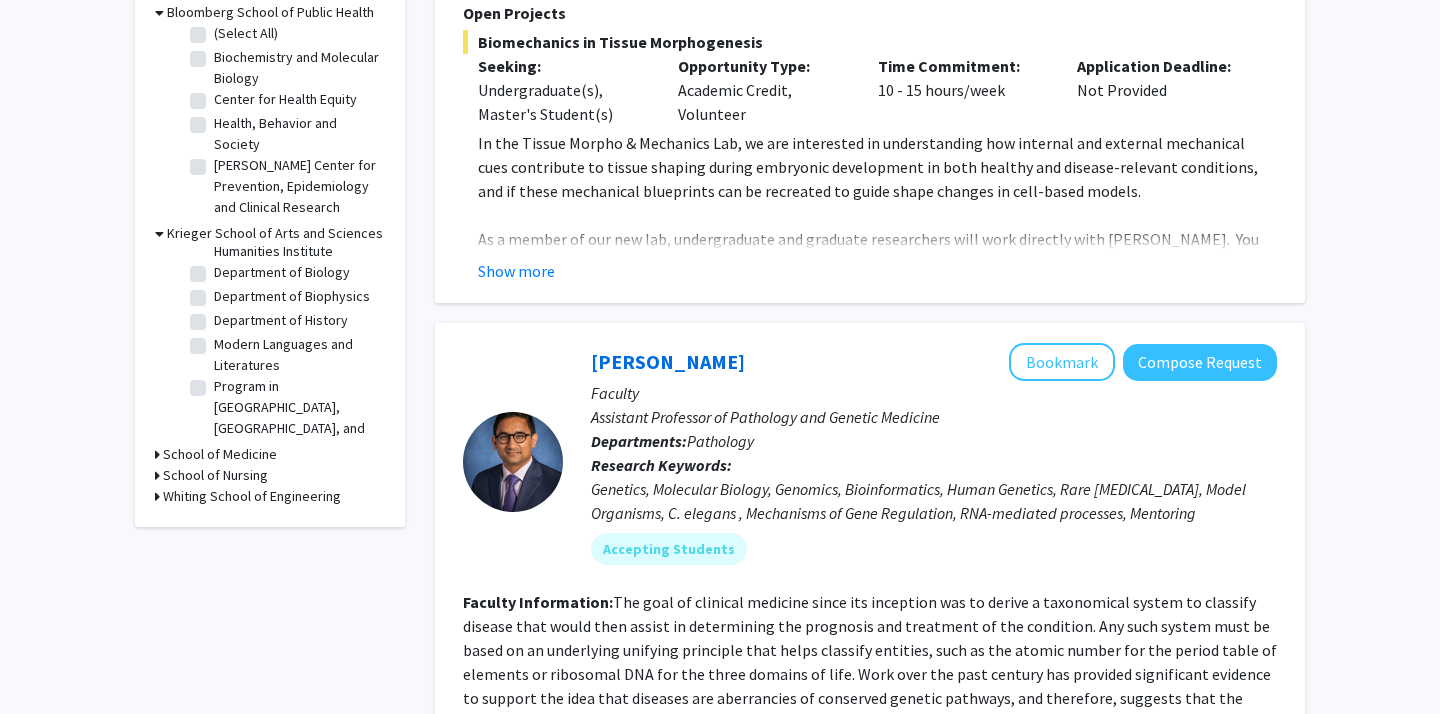 click on "School of Medicine" at bounding box center [220, 454] 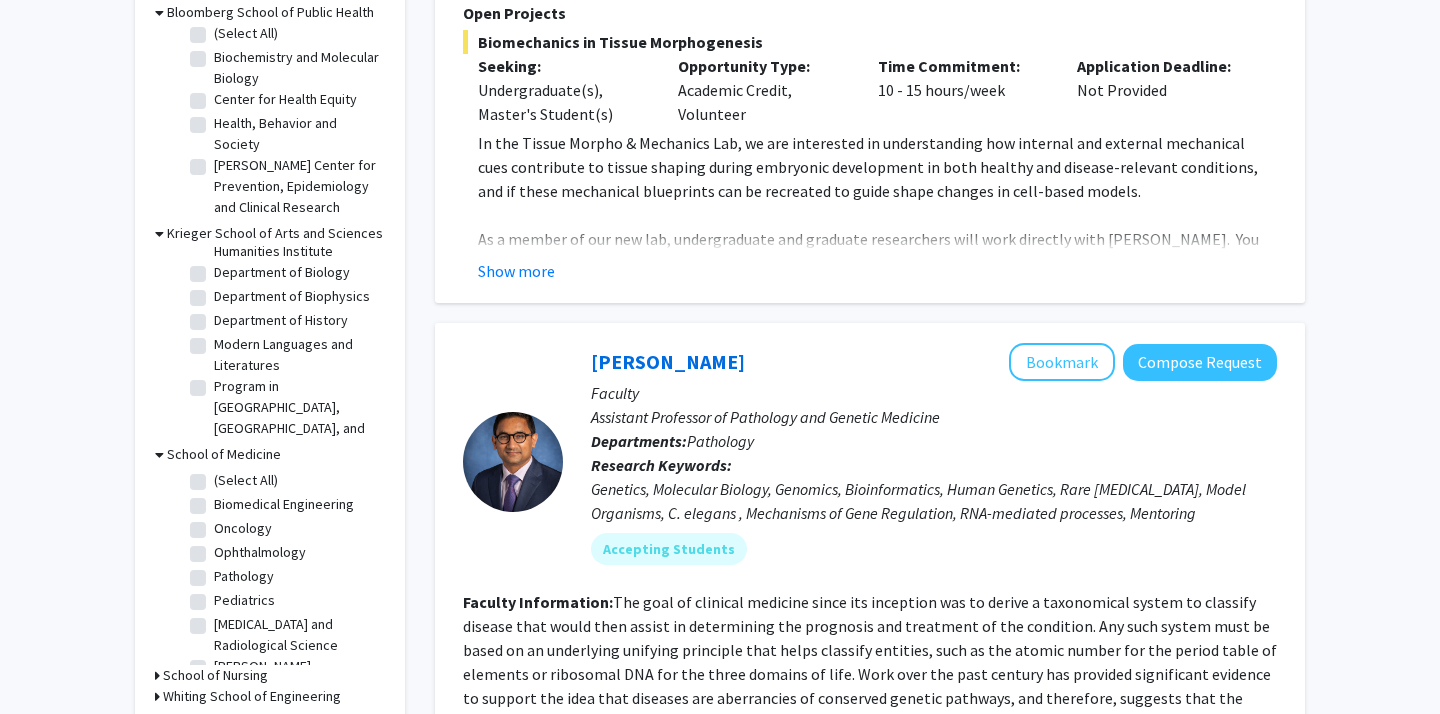 scroll, scrollTop: 59, scrollLeft: 0, axis: vertical 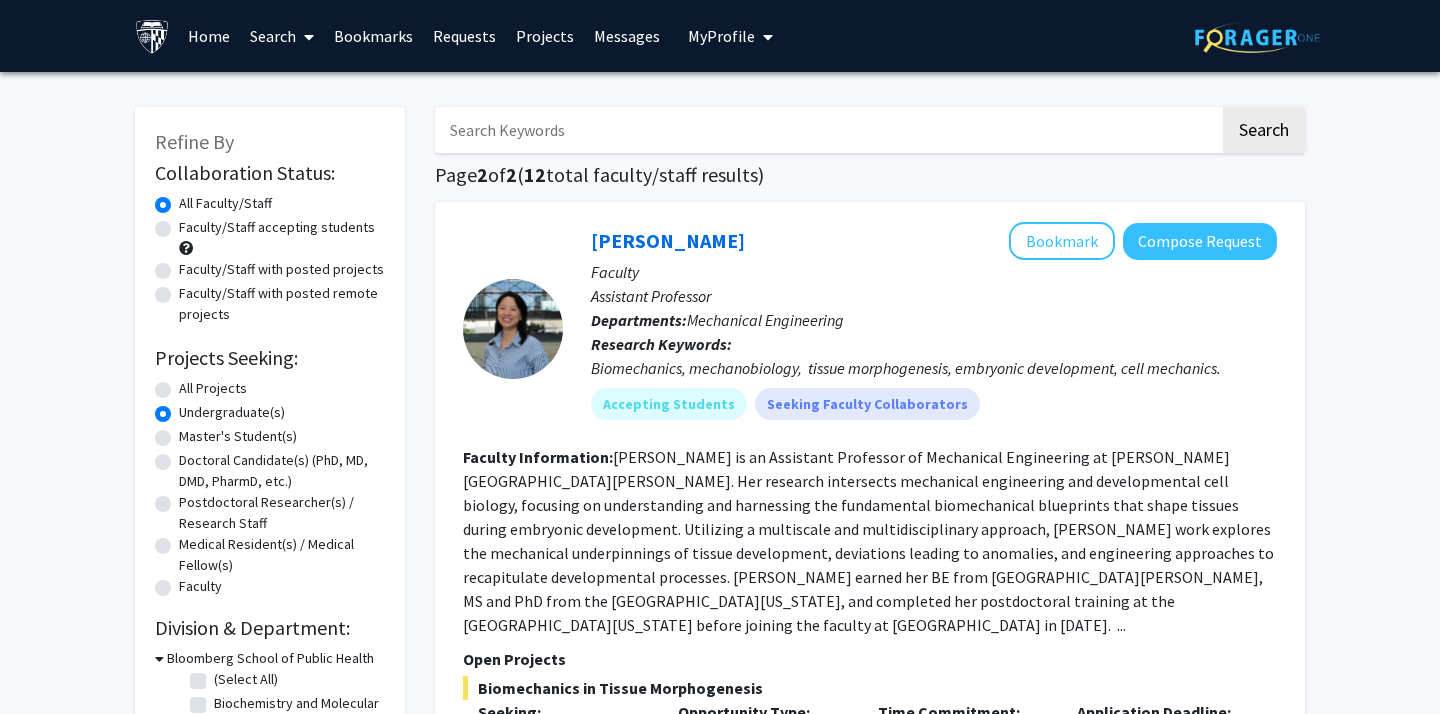 click at bounding box center [827, 130] 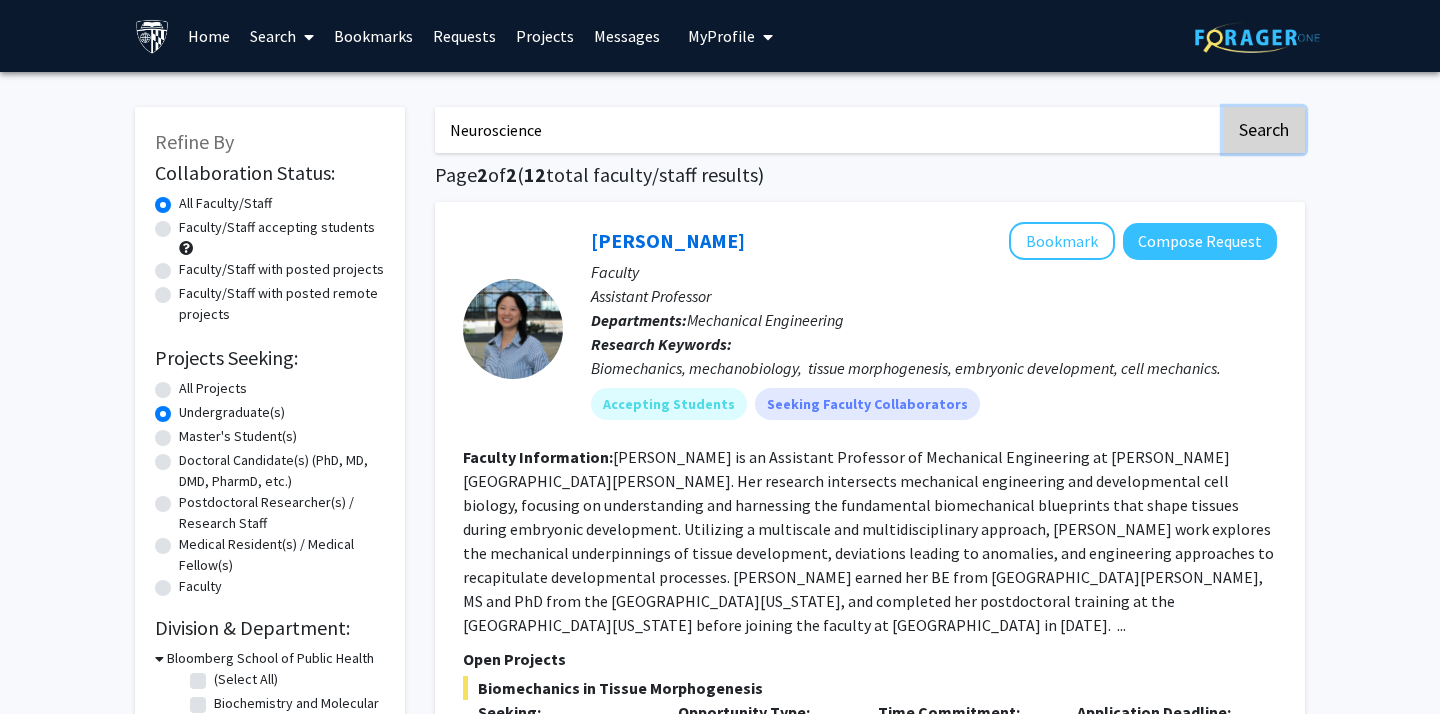 click on "Search" 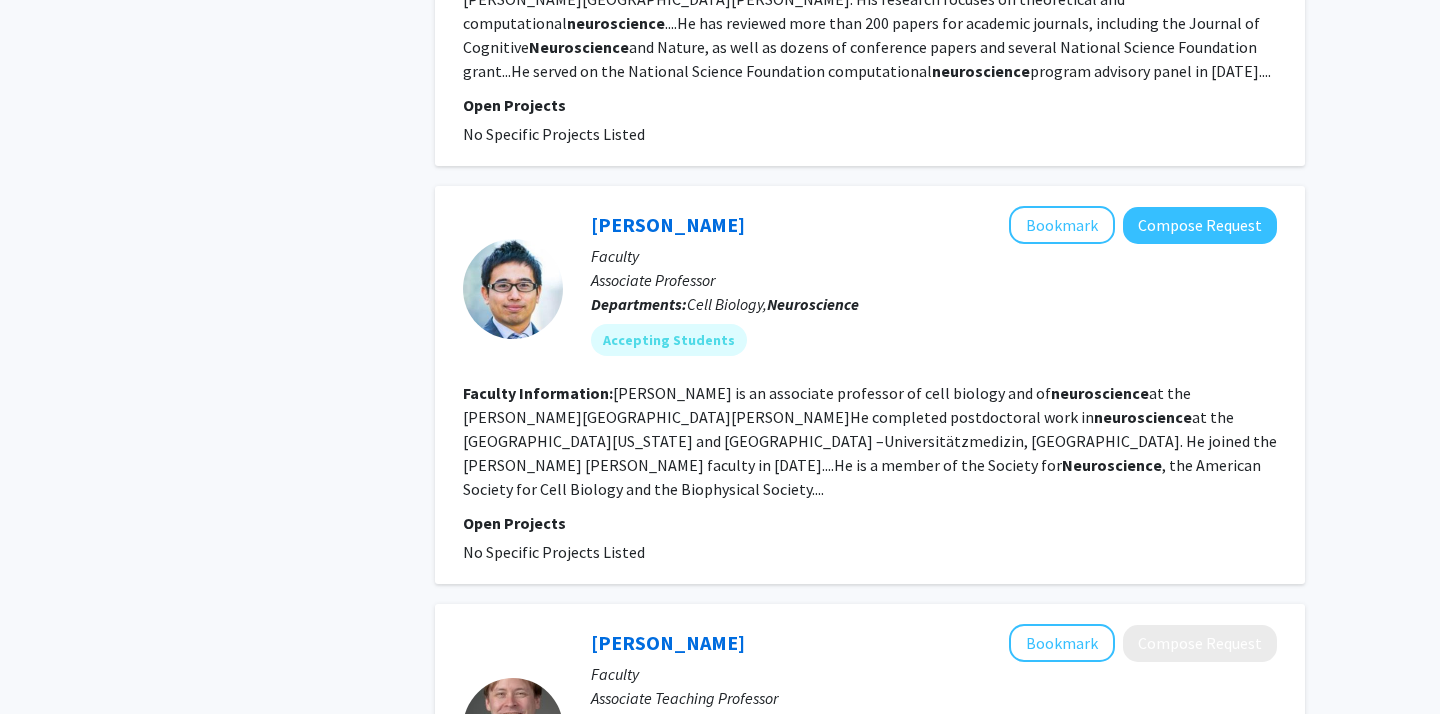 scroll, scrollTop: 1053, scrollLeft: 0, axis: vertical 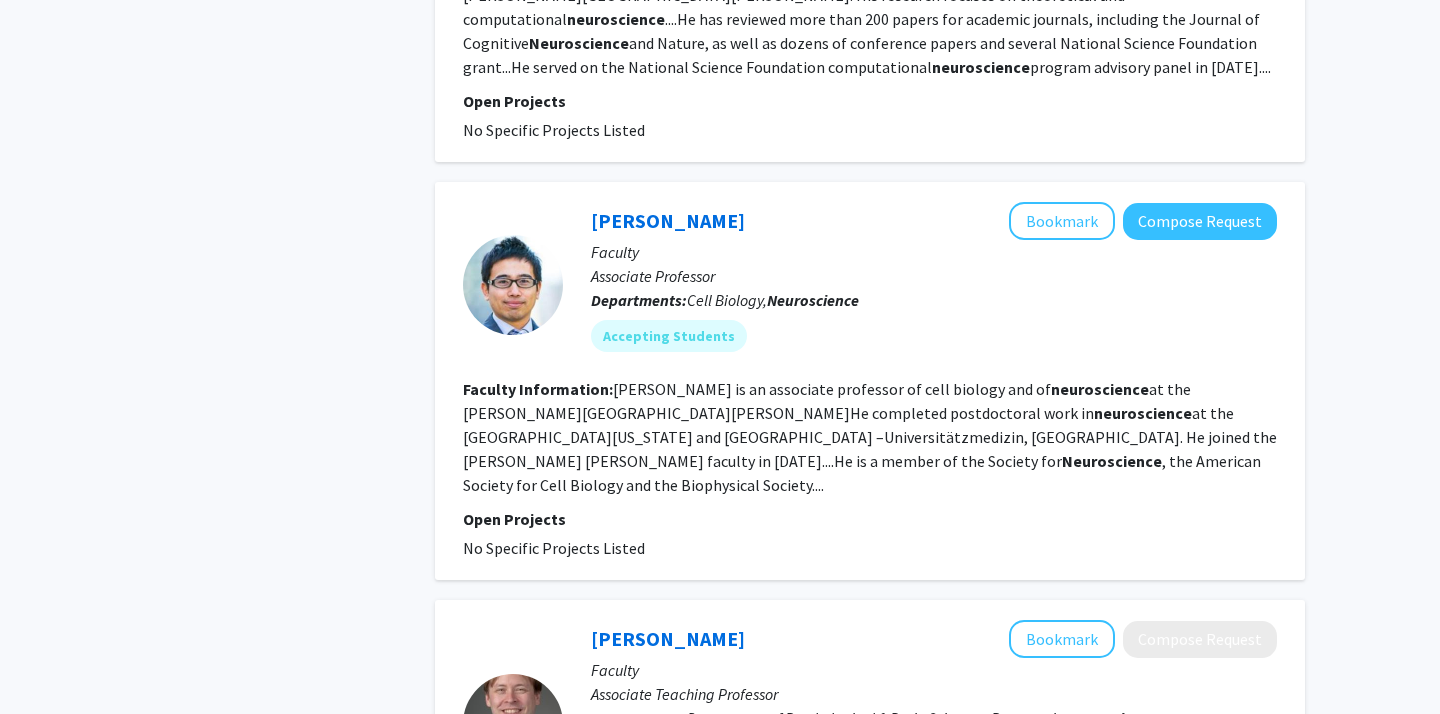 click on "Open Projects" 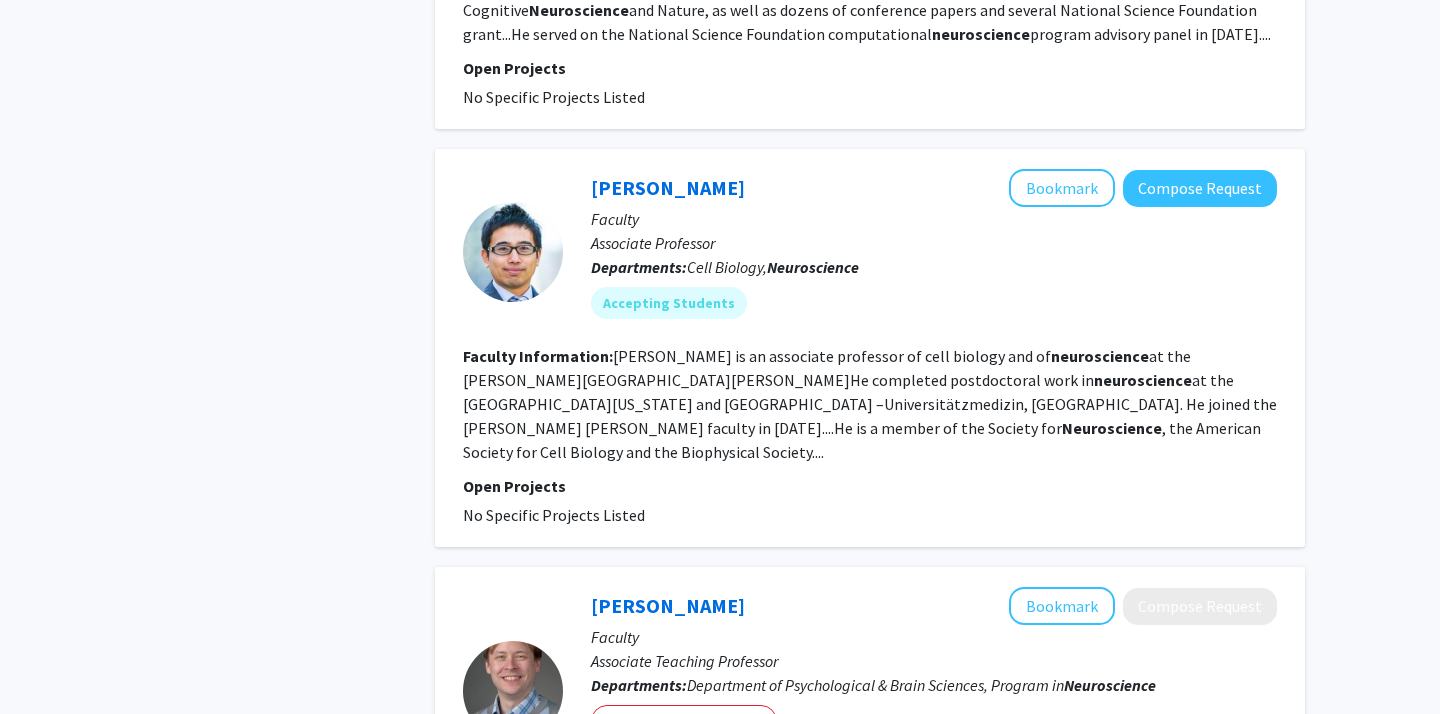 scroll, scrollTop: 1088, scrollLeft: 0, axis: vertical 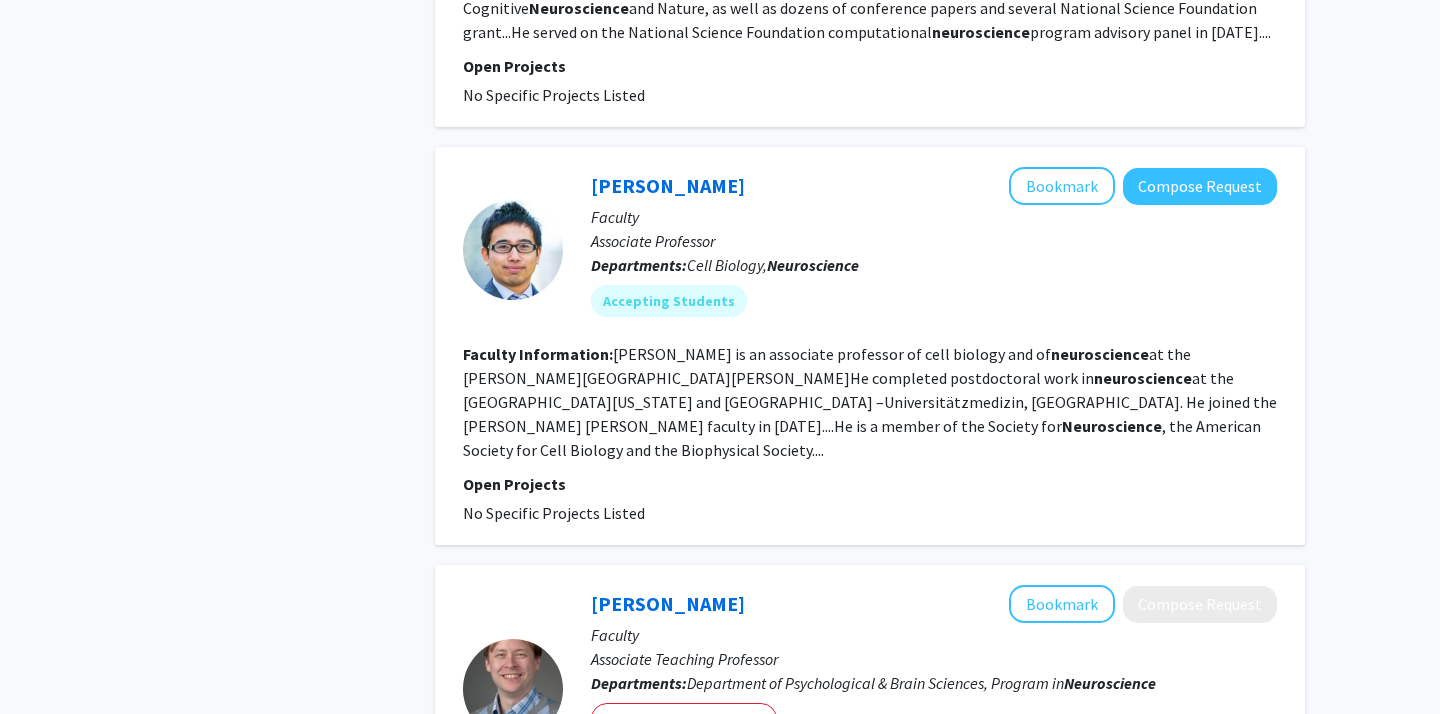 click 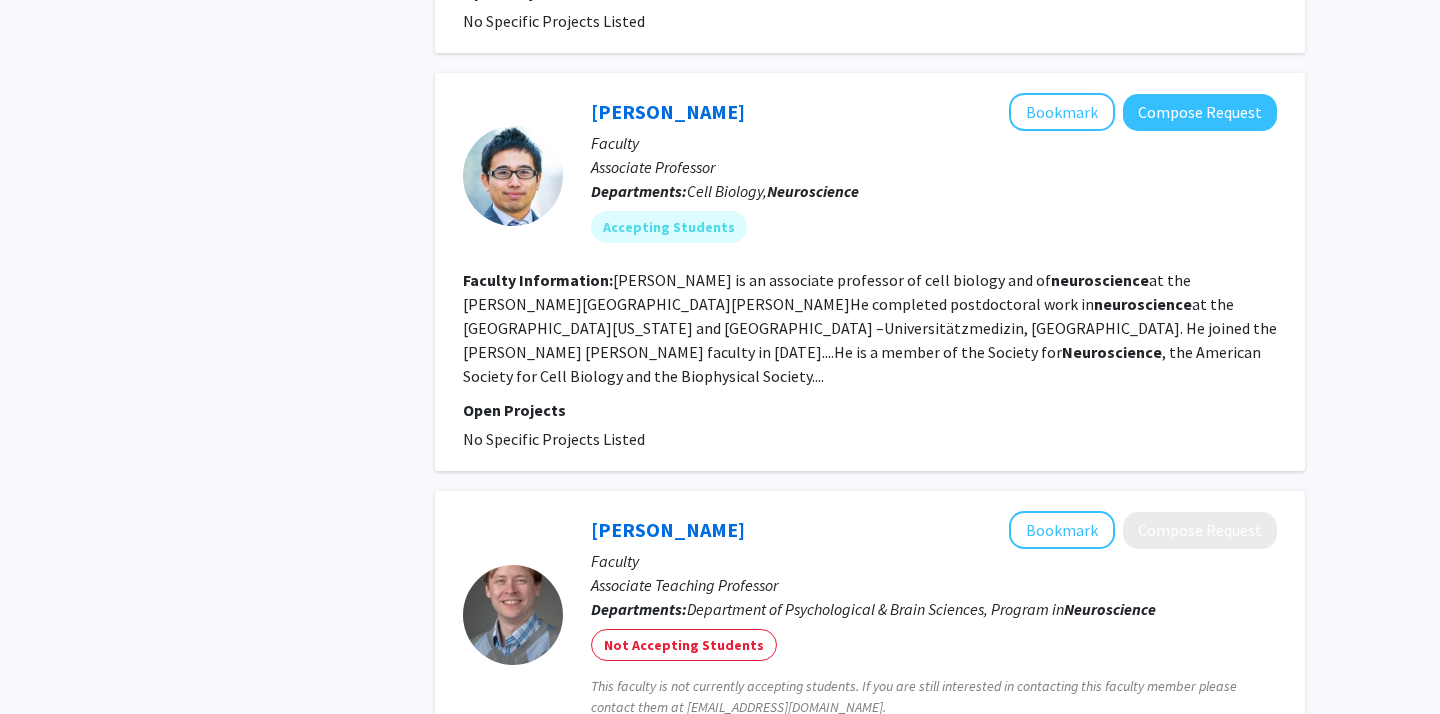 scroll, scrollTop: 1176, scrollLeft: 0, axis: vertical 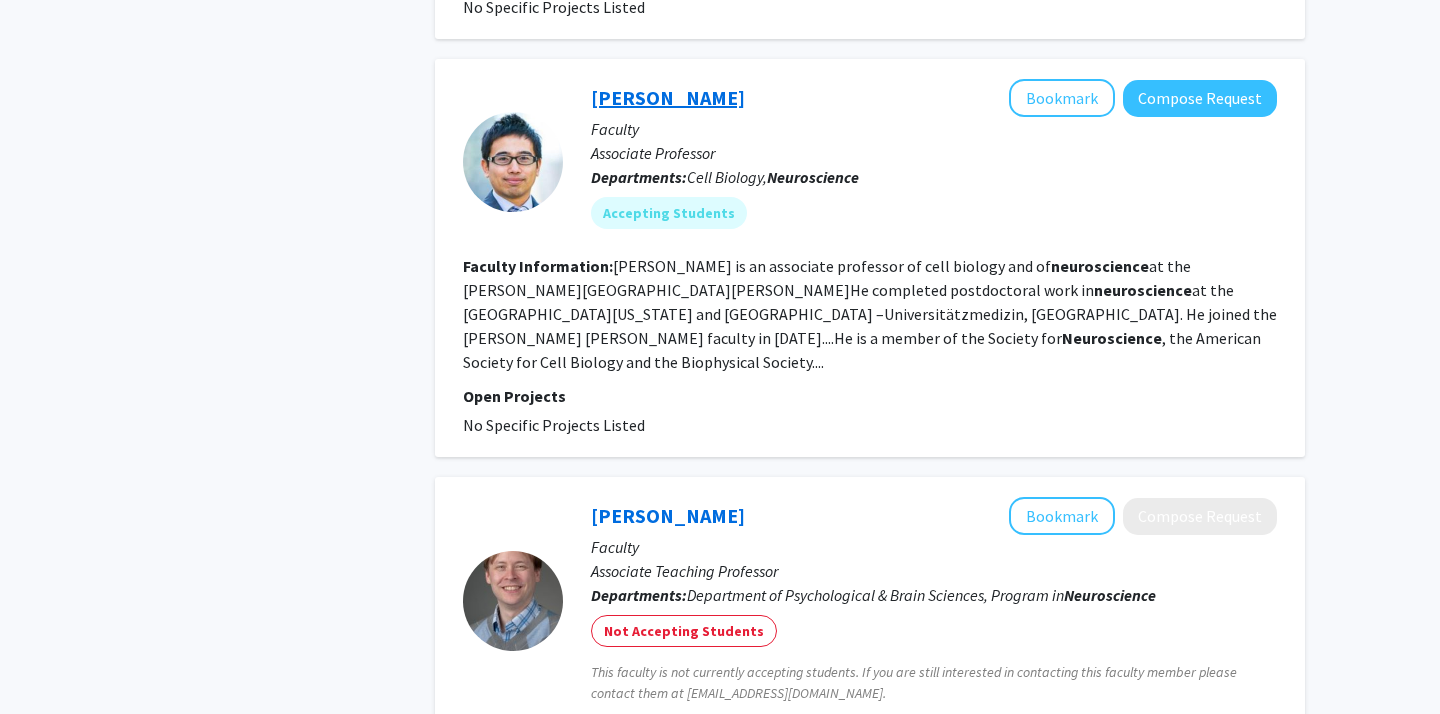 click on "Shigeki Watanabe" 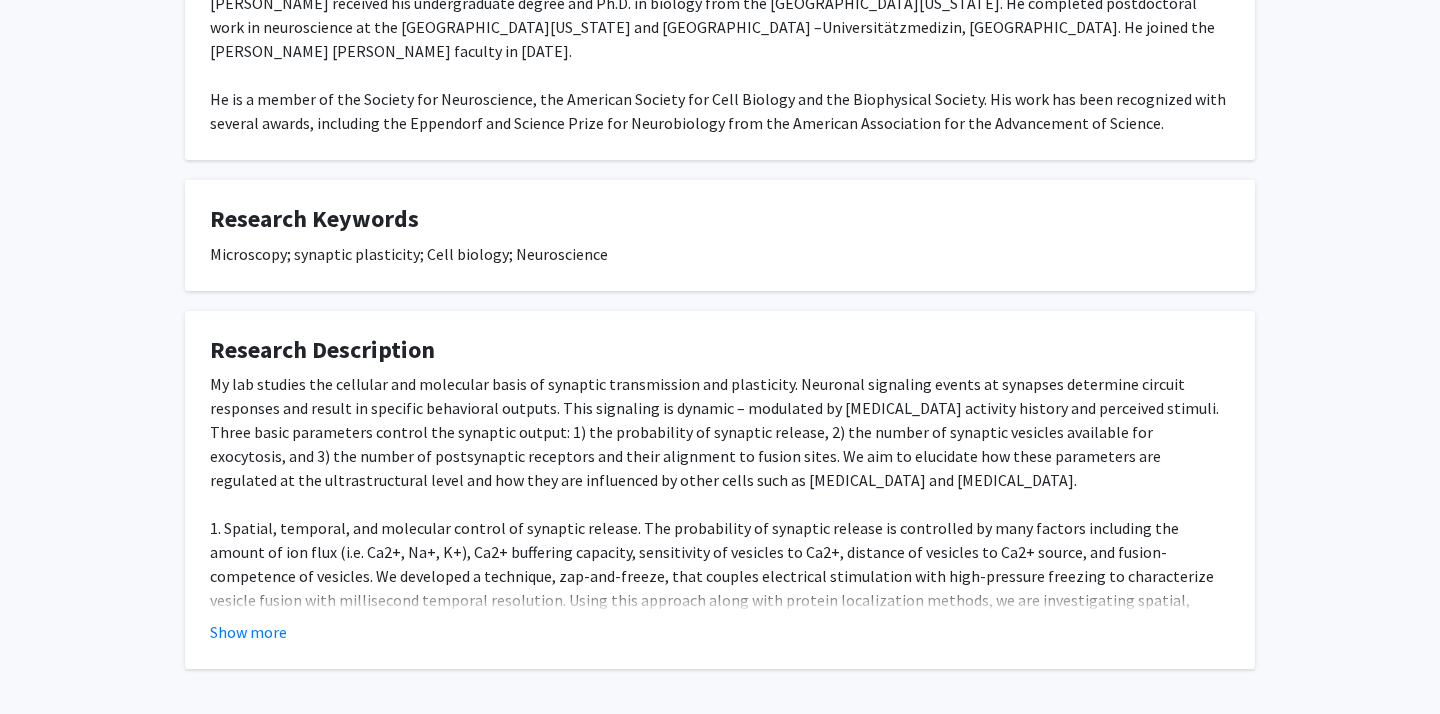 scroll, scrollTop: 562, scrollLeft: 0, axis: vertical 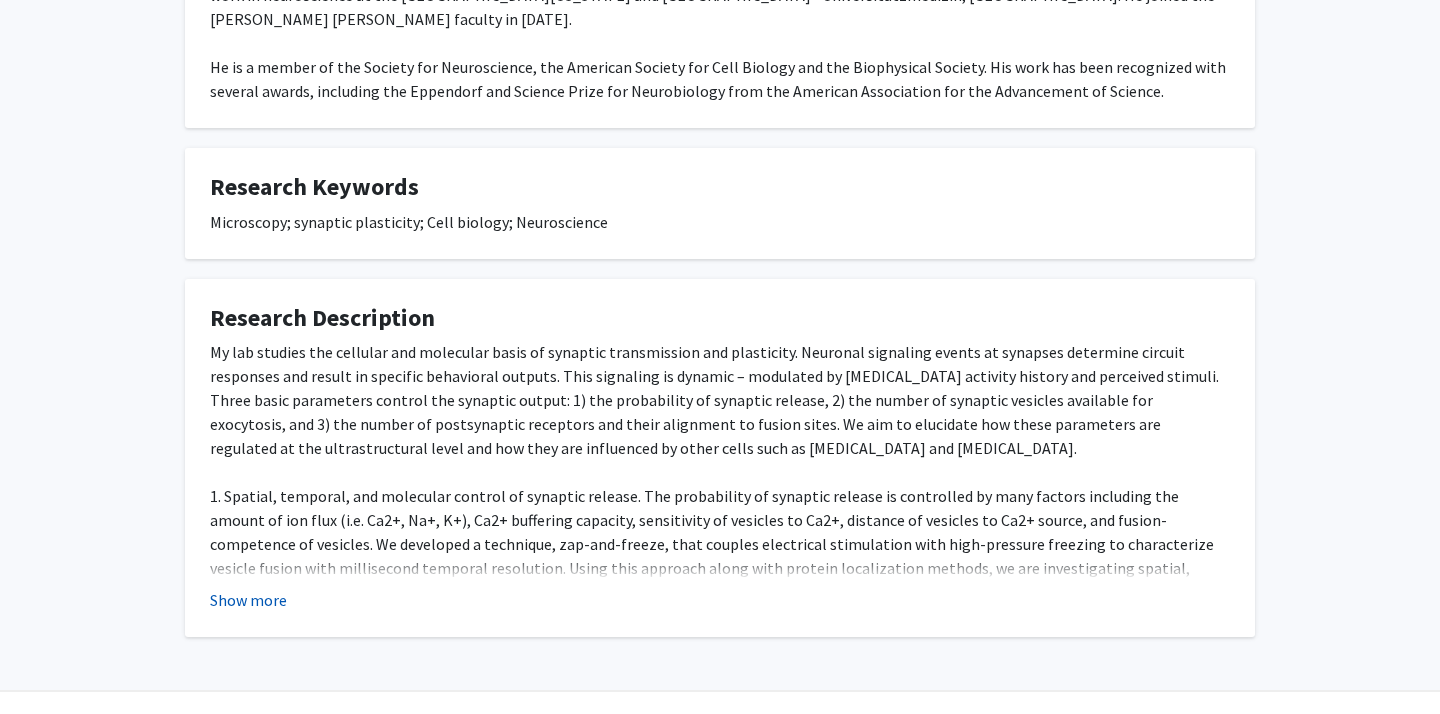 click on "Show more" 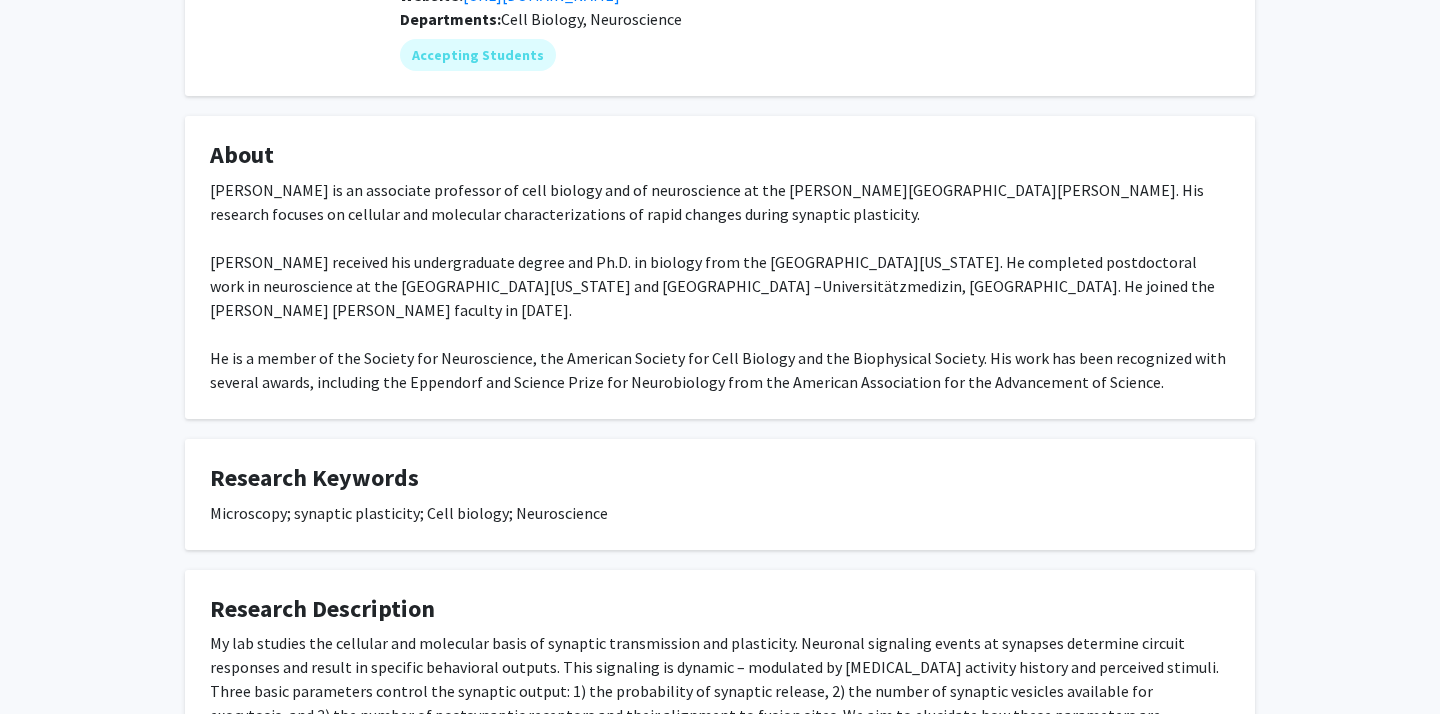 scroll, scrollTop: 0, scrollLeft: 0, axis: both 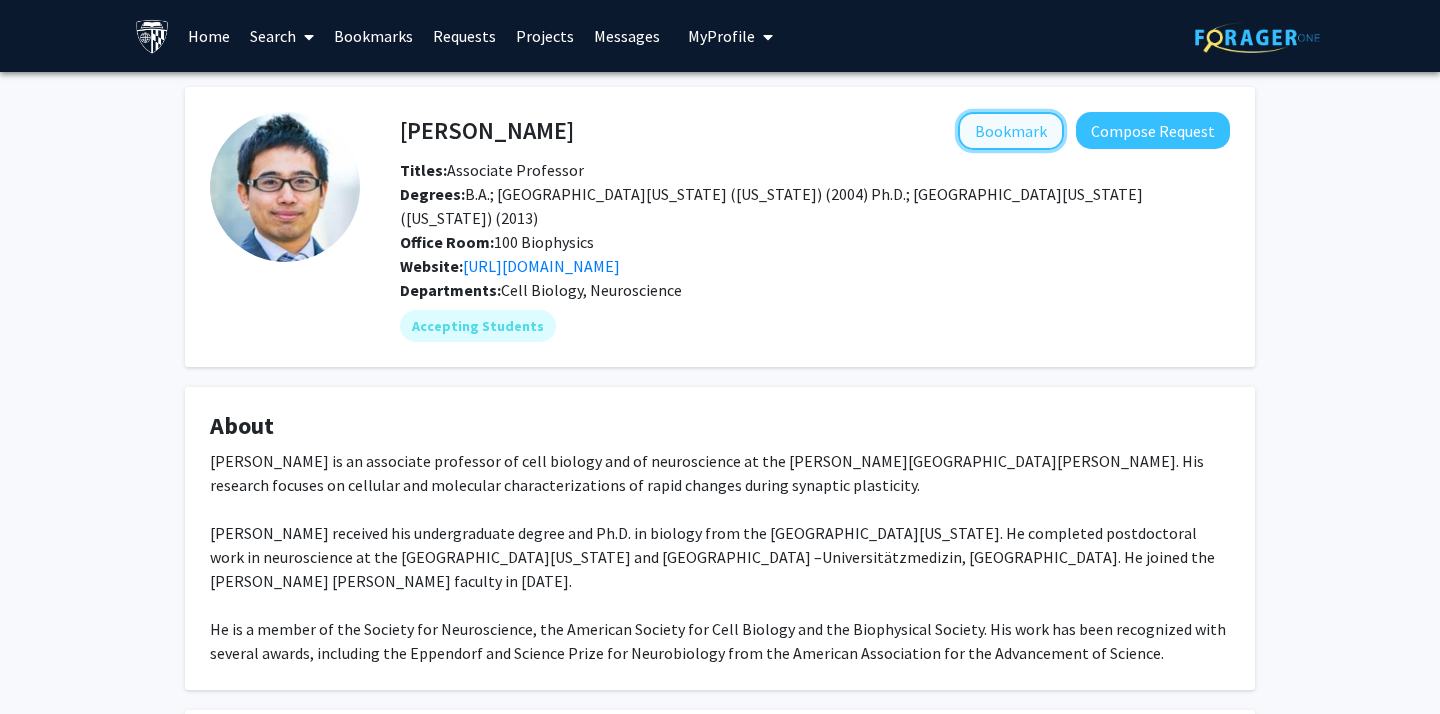 click on "Bookmark" 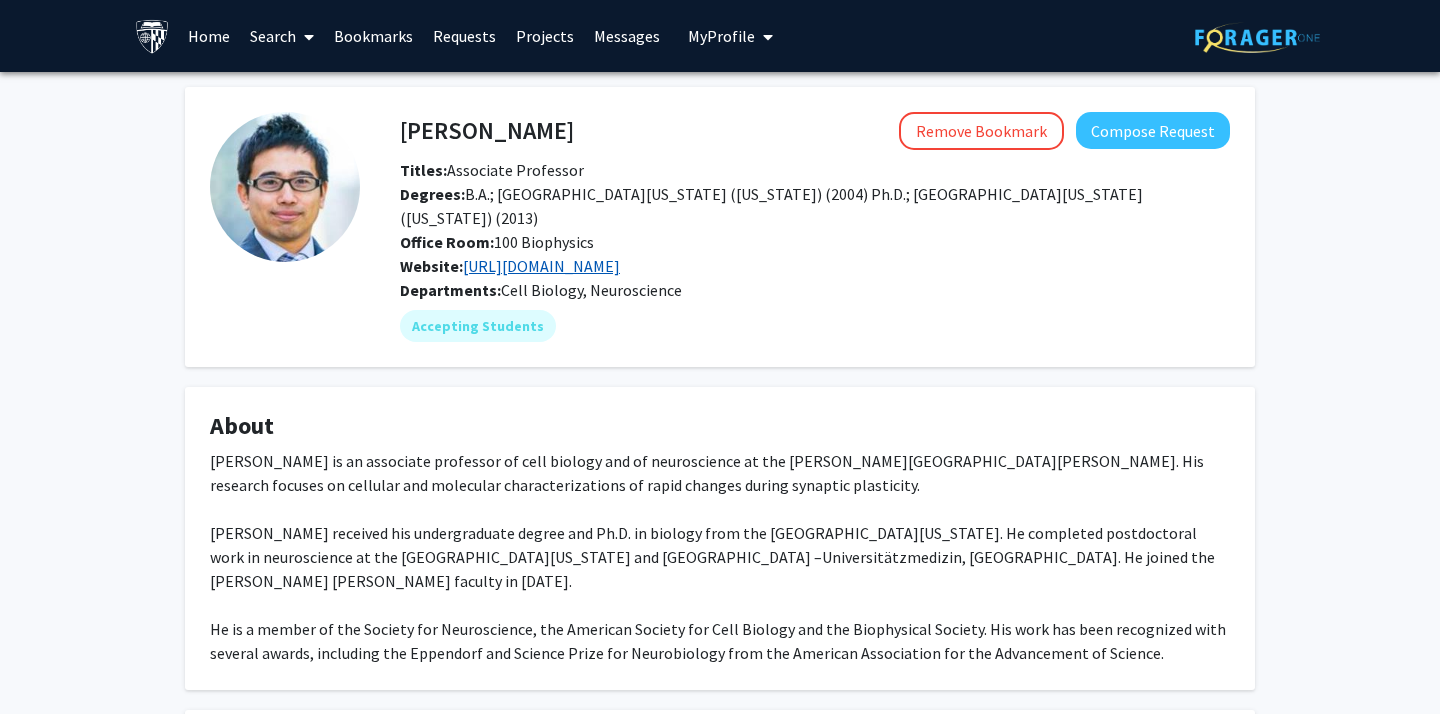 click on "http://cellbio.jhmi.edu/people/faculty/shigeki-watanabe-phd" 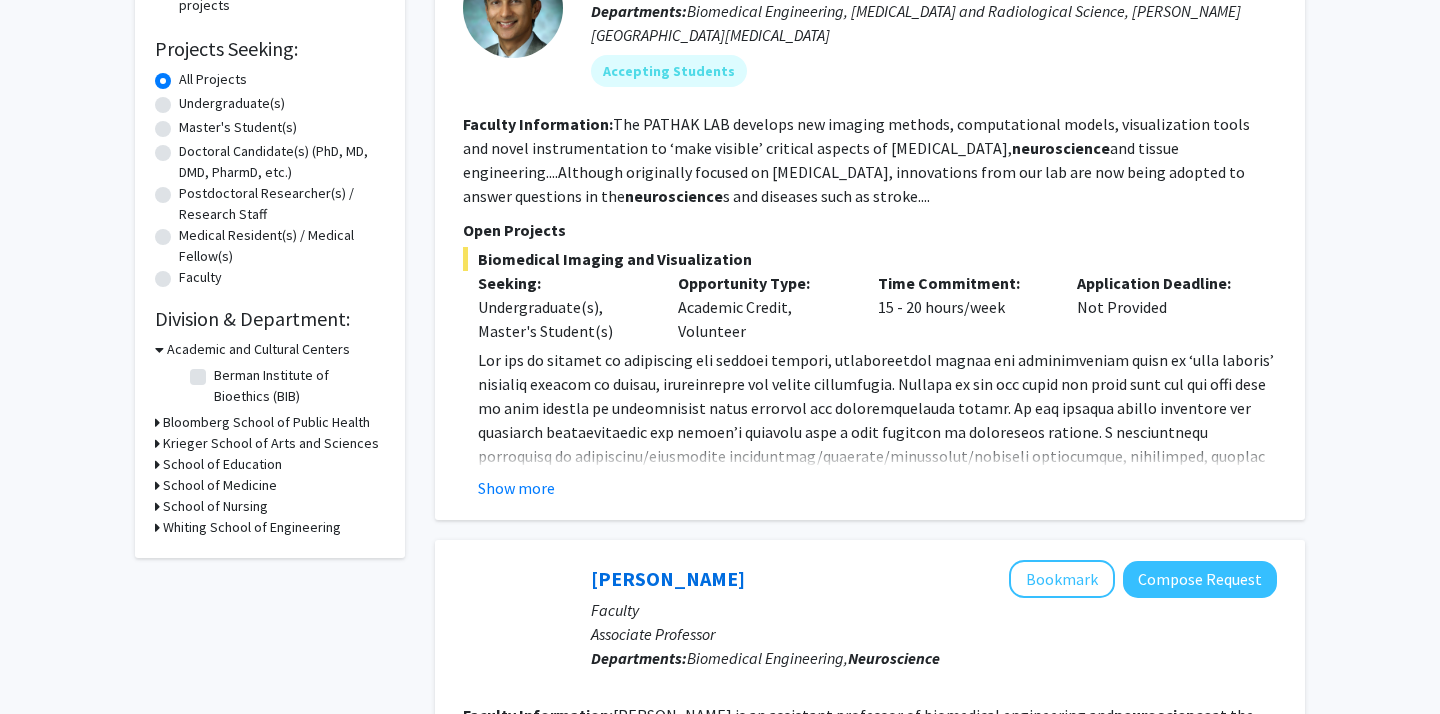 scroll, scrollTop: 0, scrollLeft: 0, axis: both 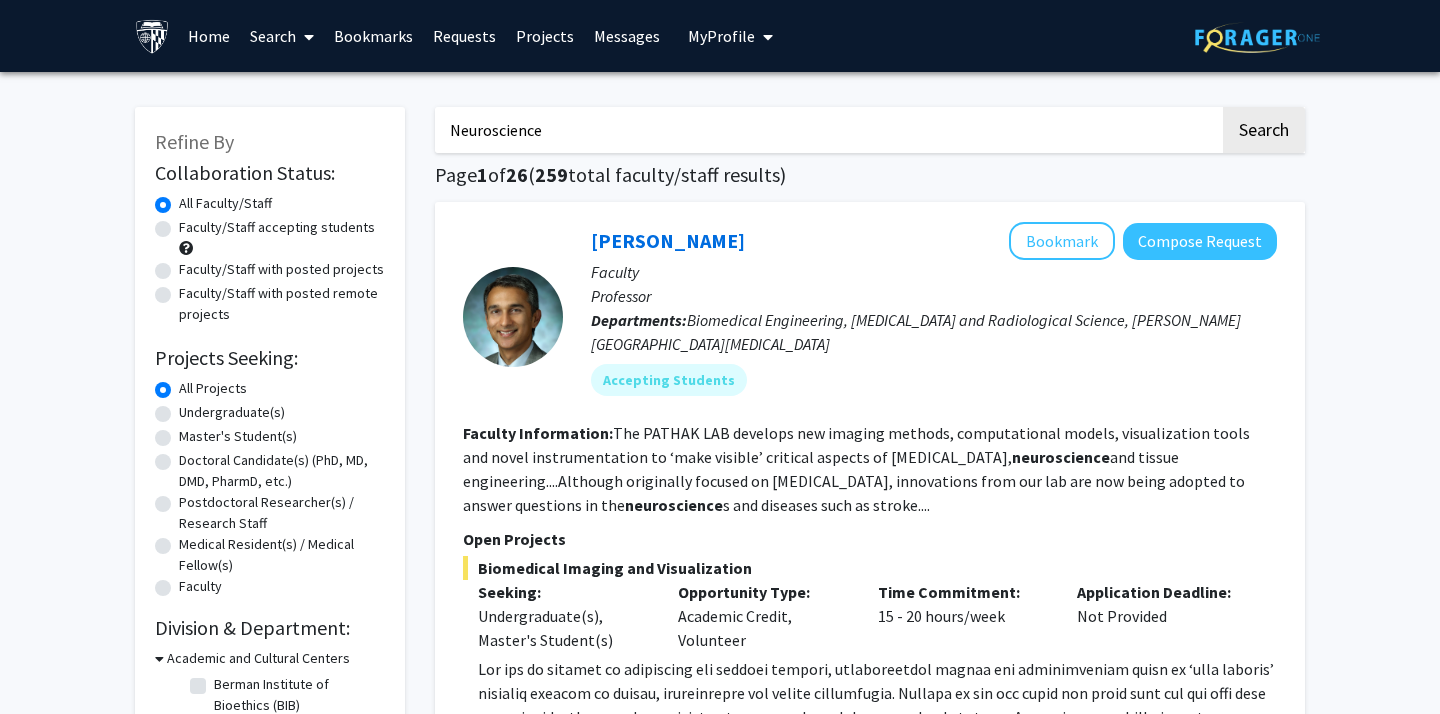 click on "Undergraduate(s)" 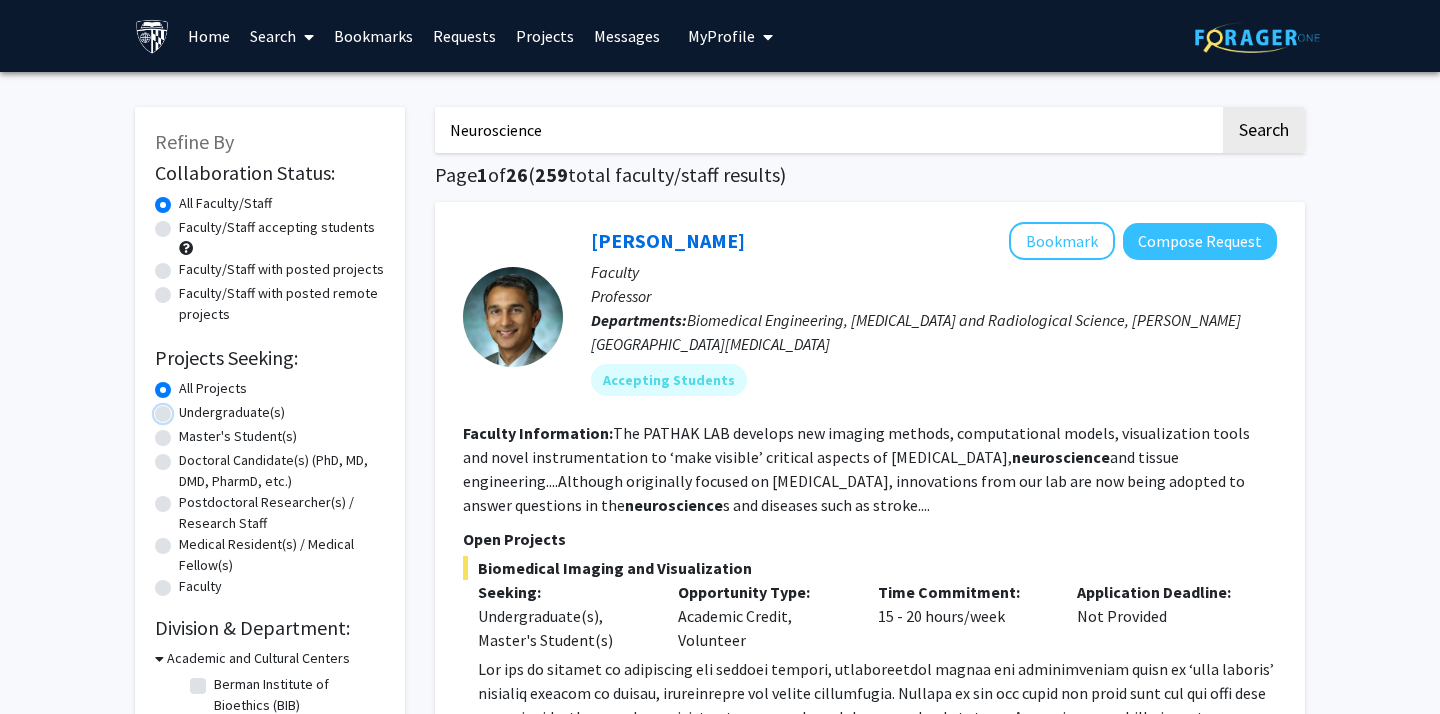 click on "Undergraduate(s)" at bounding box center (185, 408) 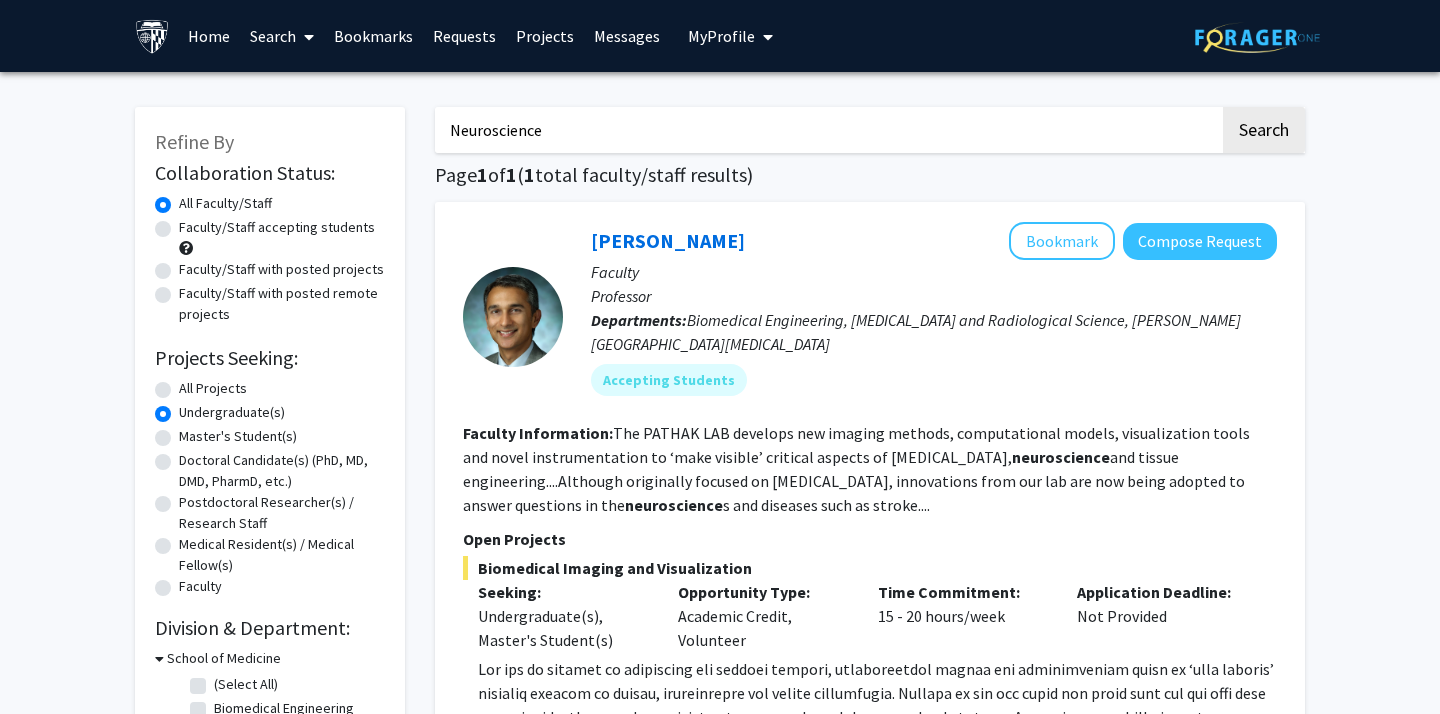 click on "Faculty/Staff accepting students" 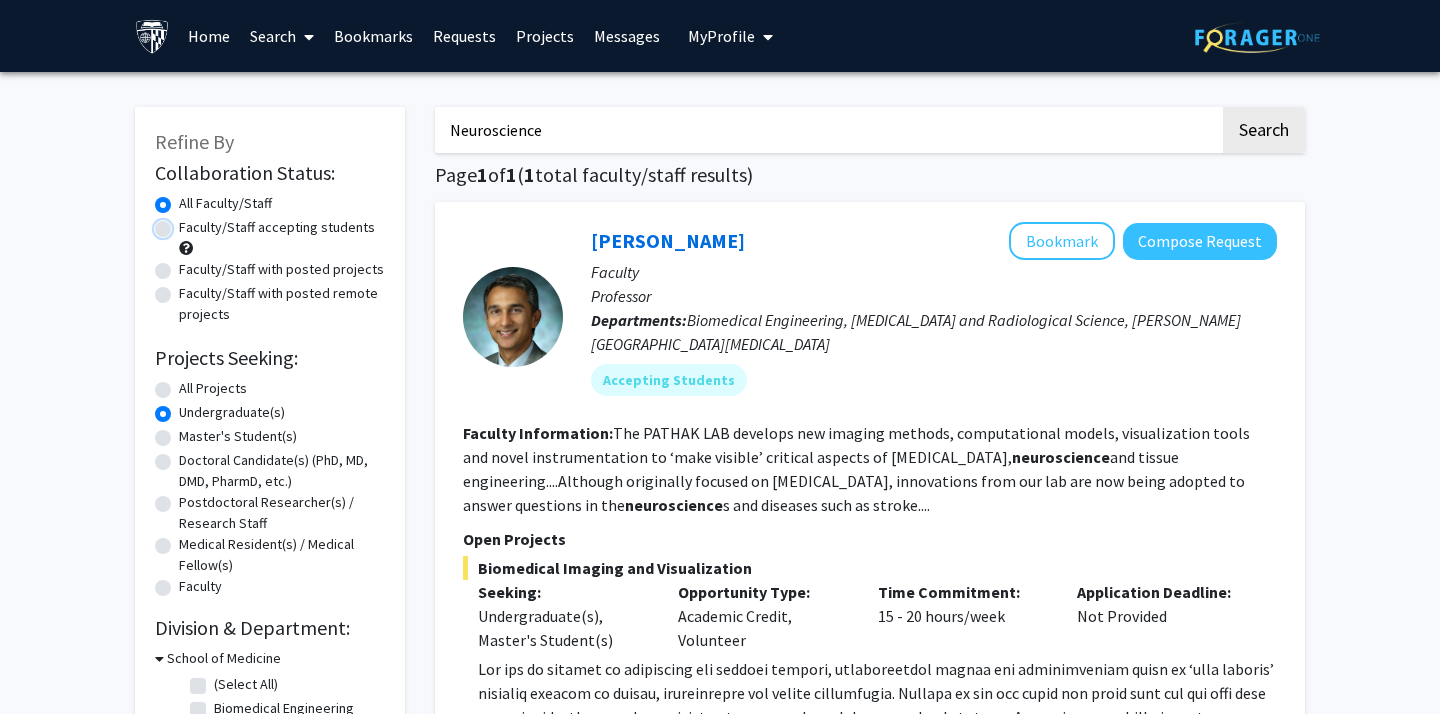 click on "Faculty/Staff accepting students" at bounding box center (185, 223) 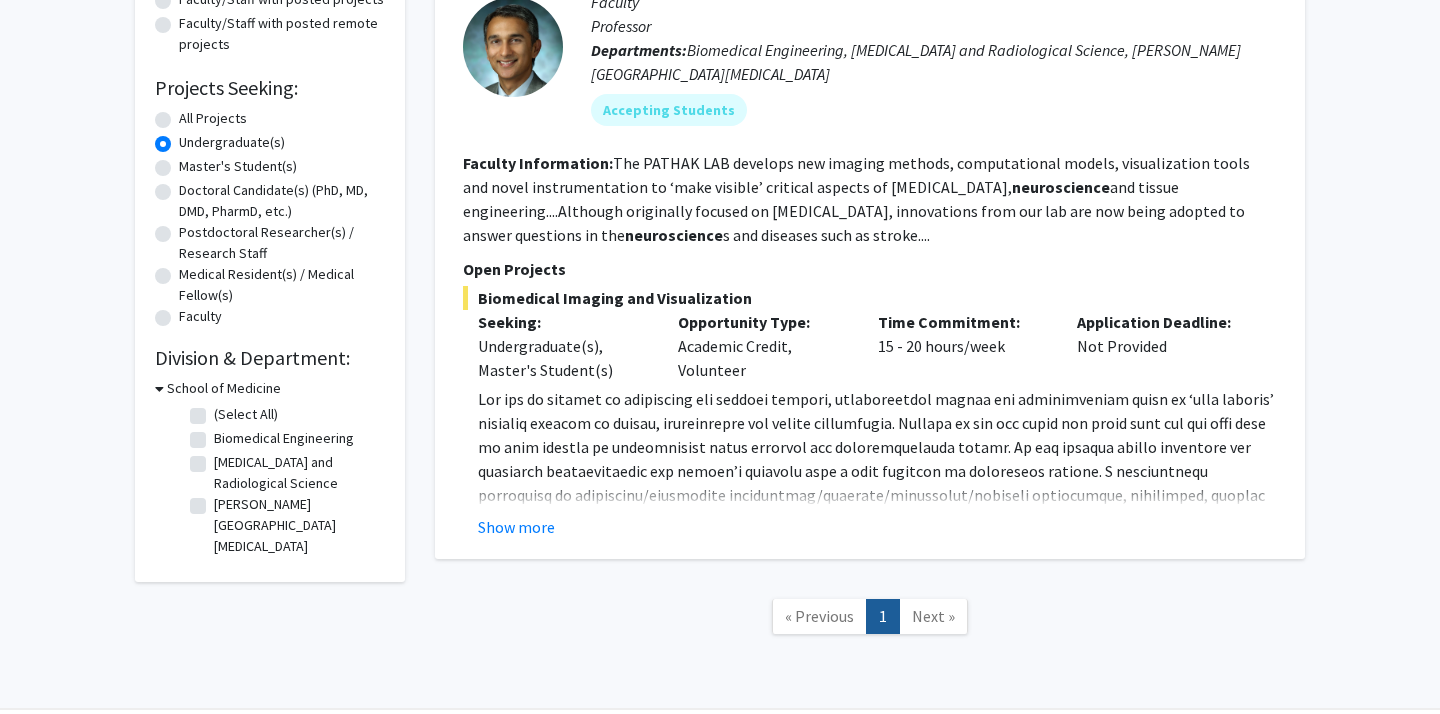 scroll, scrollTop: 269, scrollLeft: 0, axis: vertical 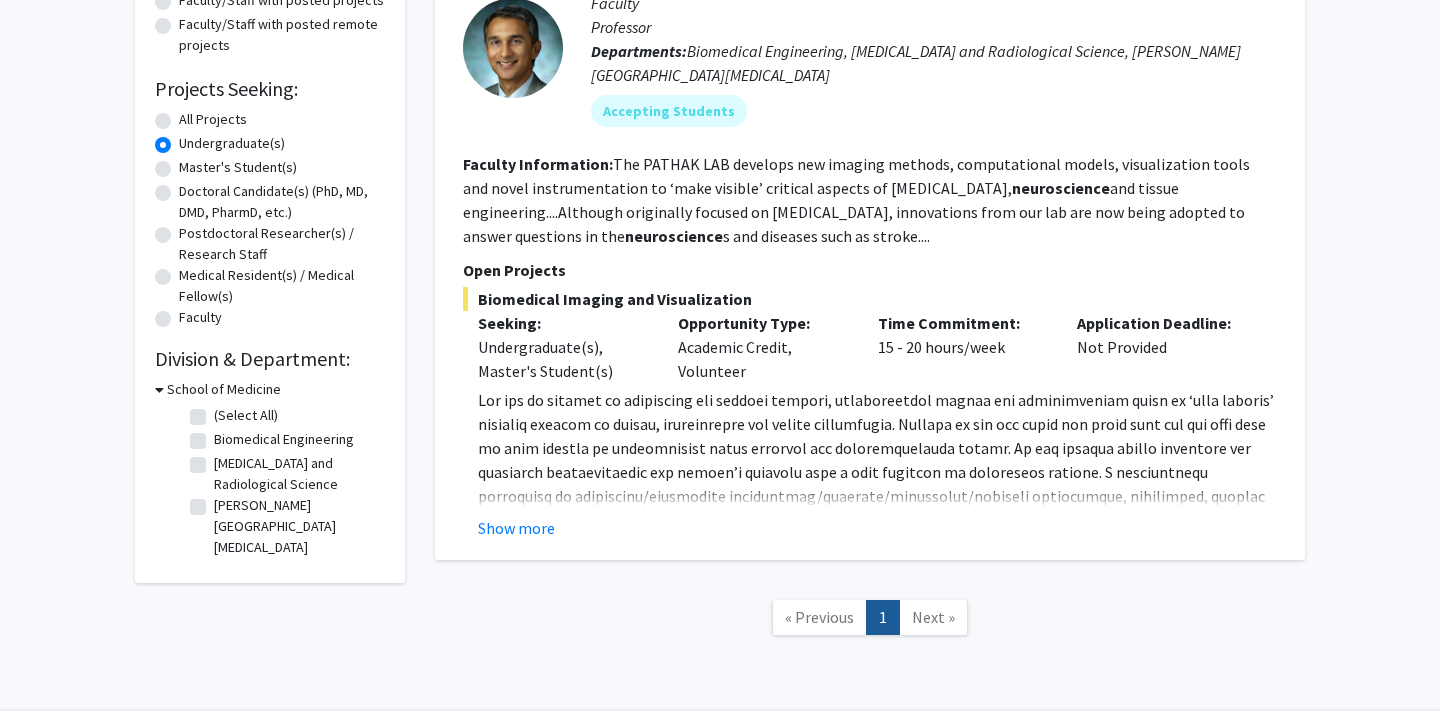 click on "The PATHAK LAB develops new imaging methods, computational models, visualization tools and novel instrumentation to ‘make visible’ critical aspects of cancer,  neuroscience  and tissue engineering....Although originally focused on cancer, innovations from our lab are now being adopted to answer questions in the  neuroscience s and diseases such as stroke...." 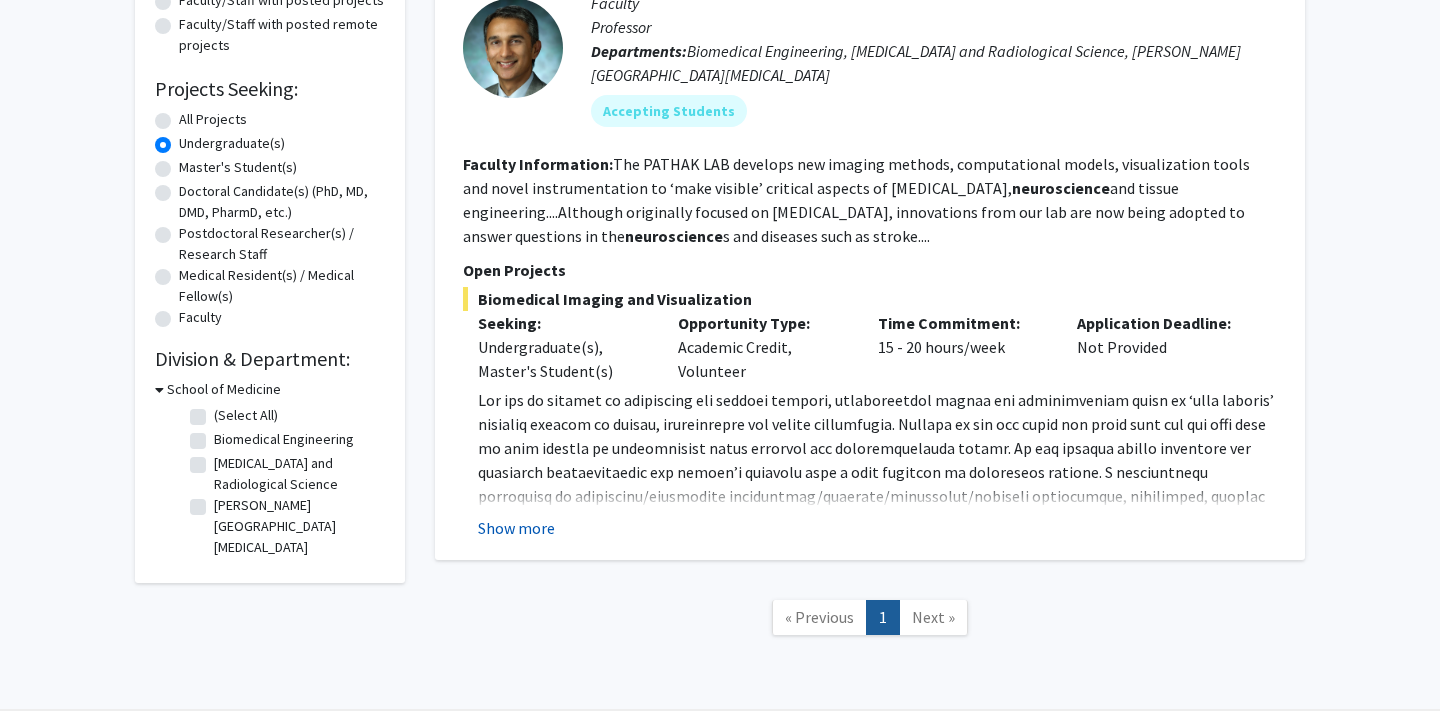 click on "Show more" 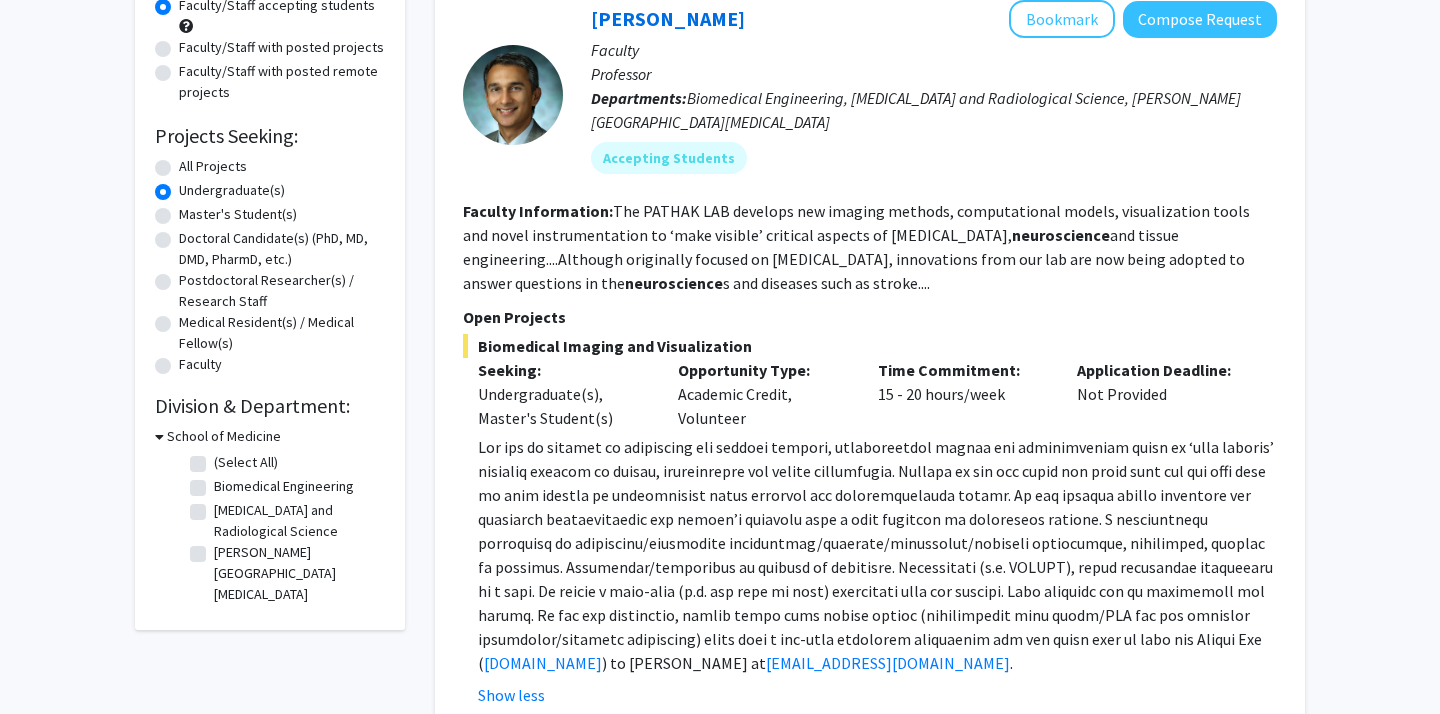 scroll, scrollTop: 316, scrollLeft: 0, axis: vertical 